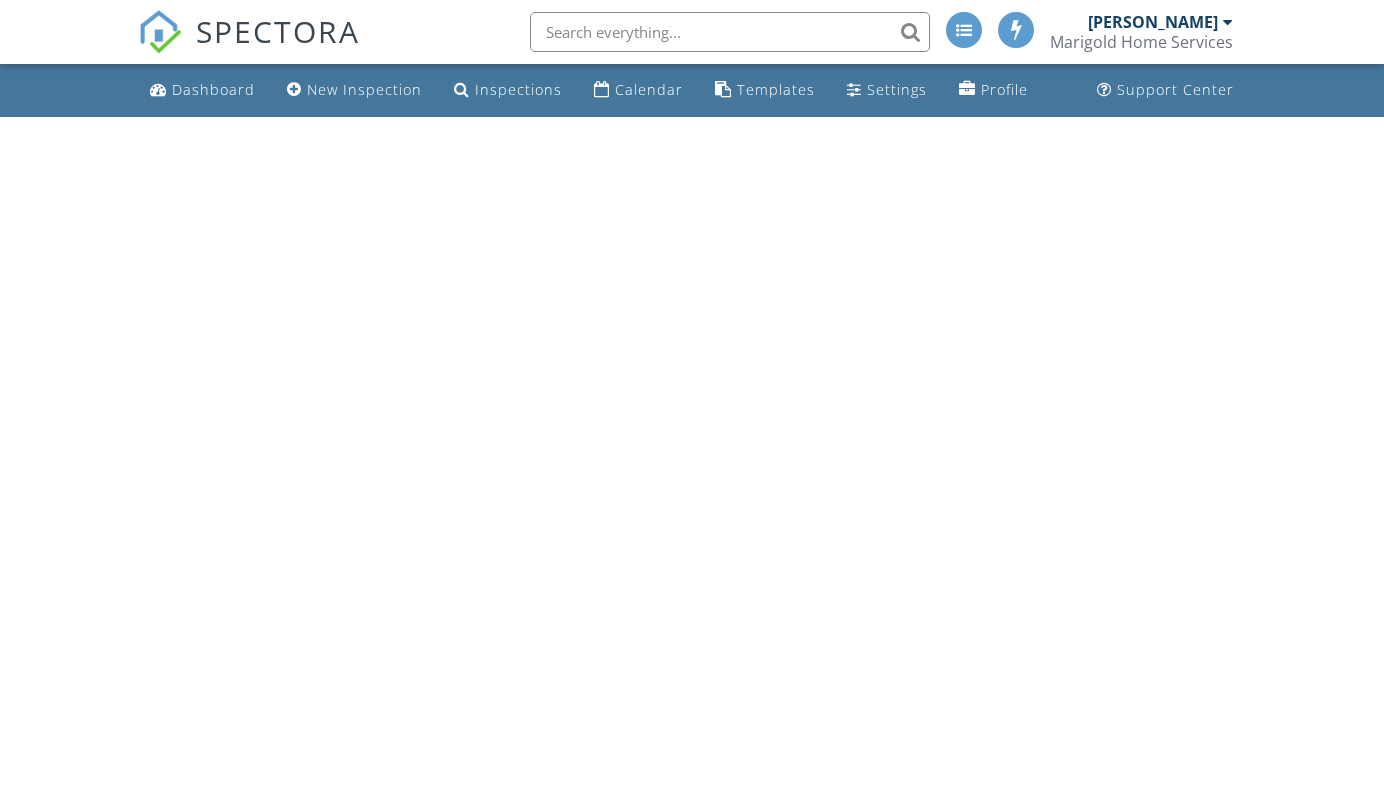 scroll, scrollTop: 0, scrollLeft: 0, axis: both 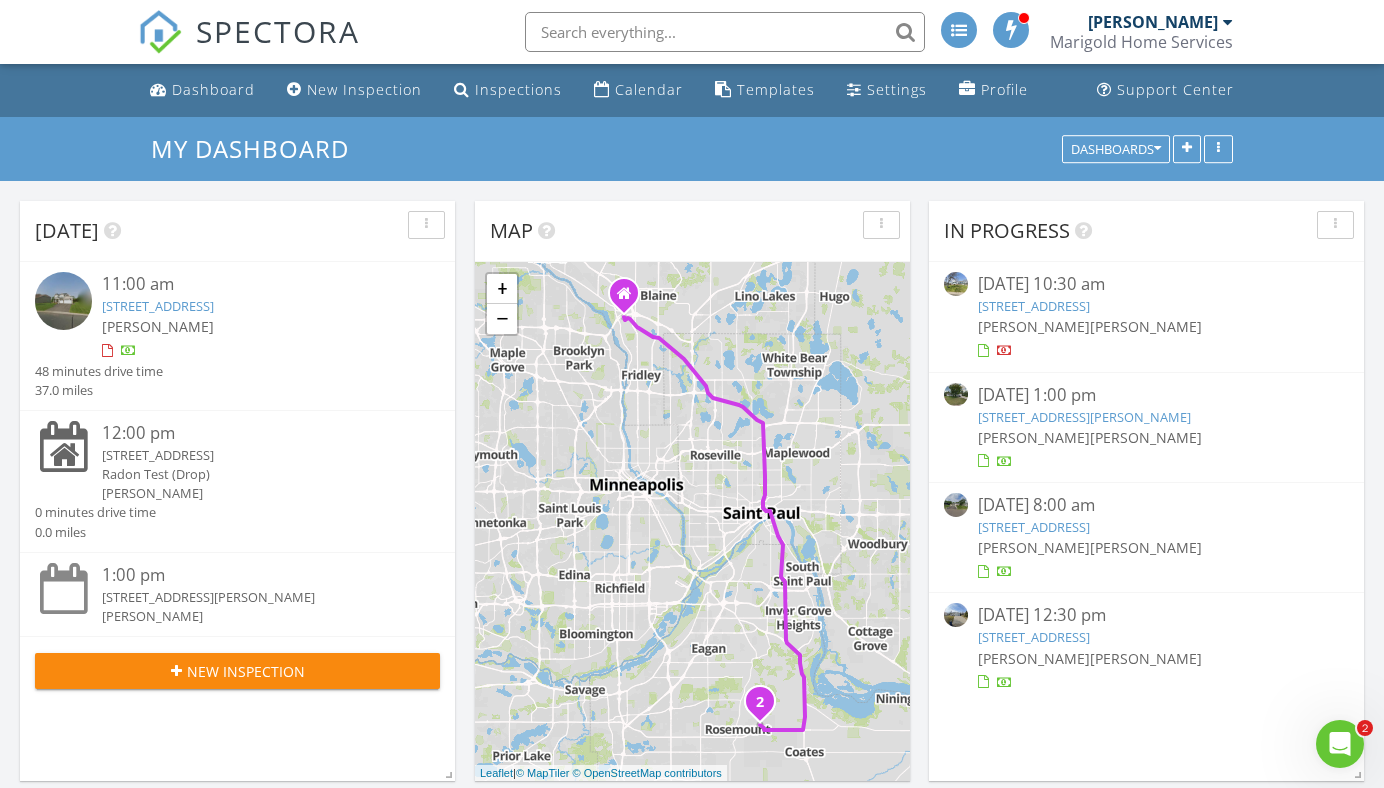 click on "8428 S Pond Trail 41, Champlin, MN 55316" at bounding box center [1034, 306] 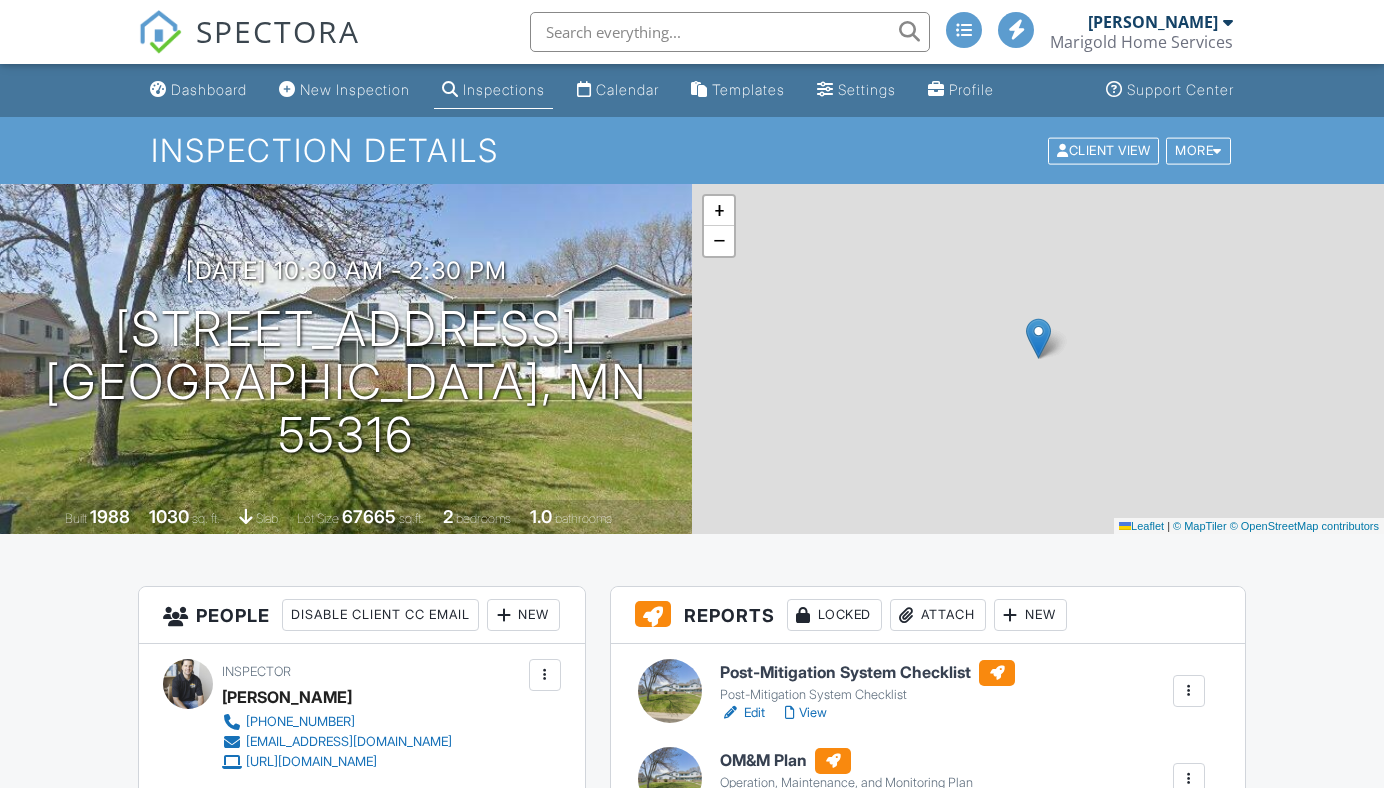 scroll, scrollTop: 0, scrollLeft: 0, axis: both 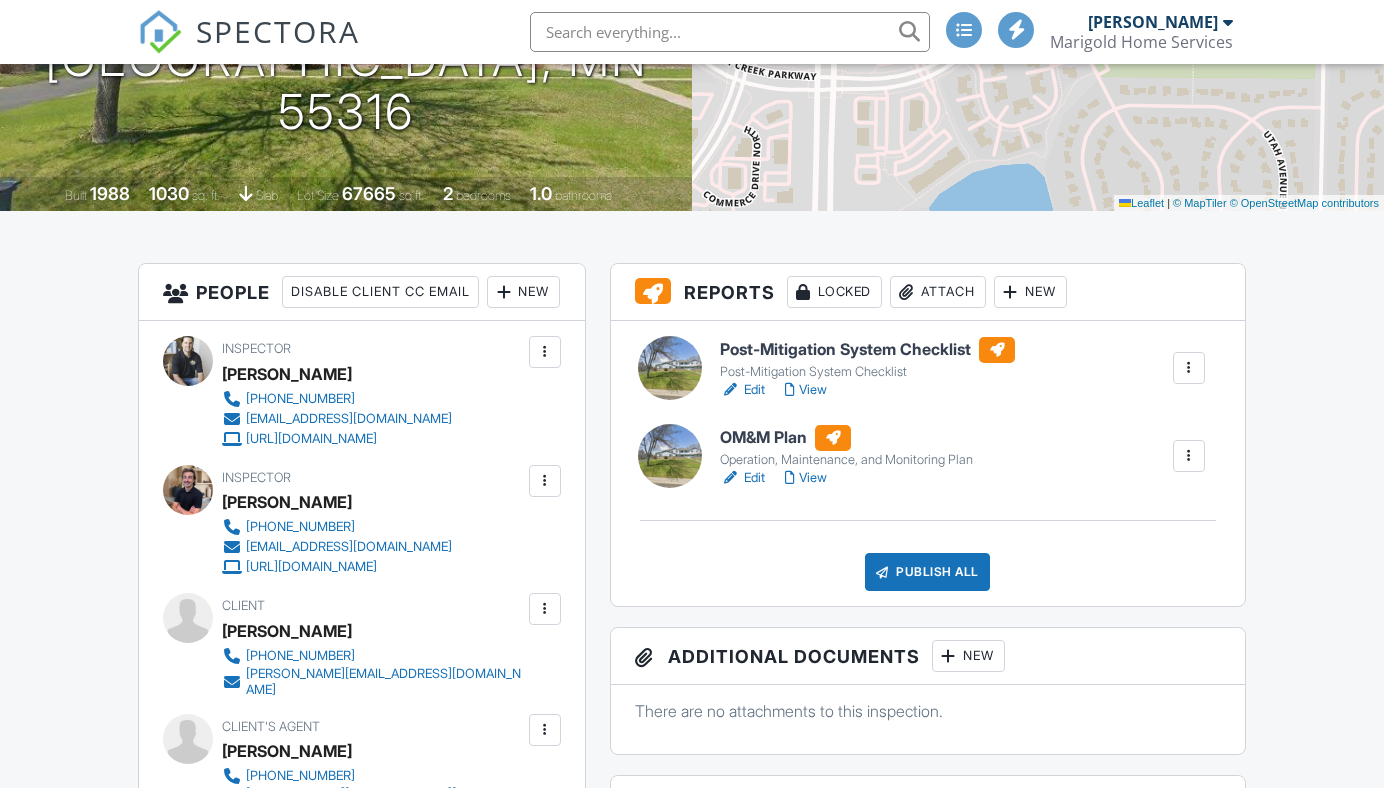 click on "View" at bounding box center (806, 478) 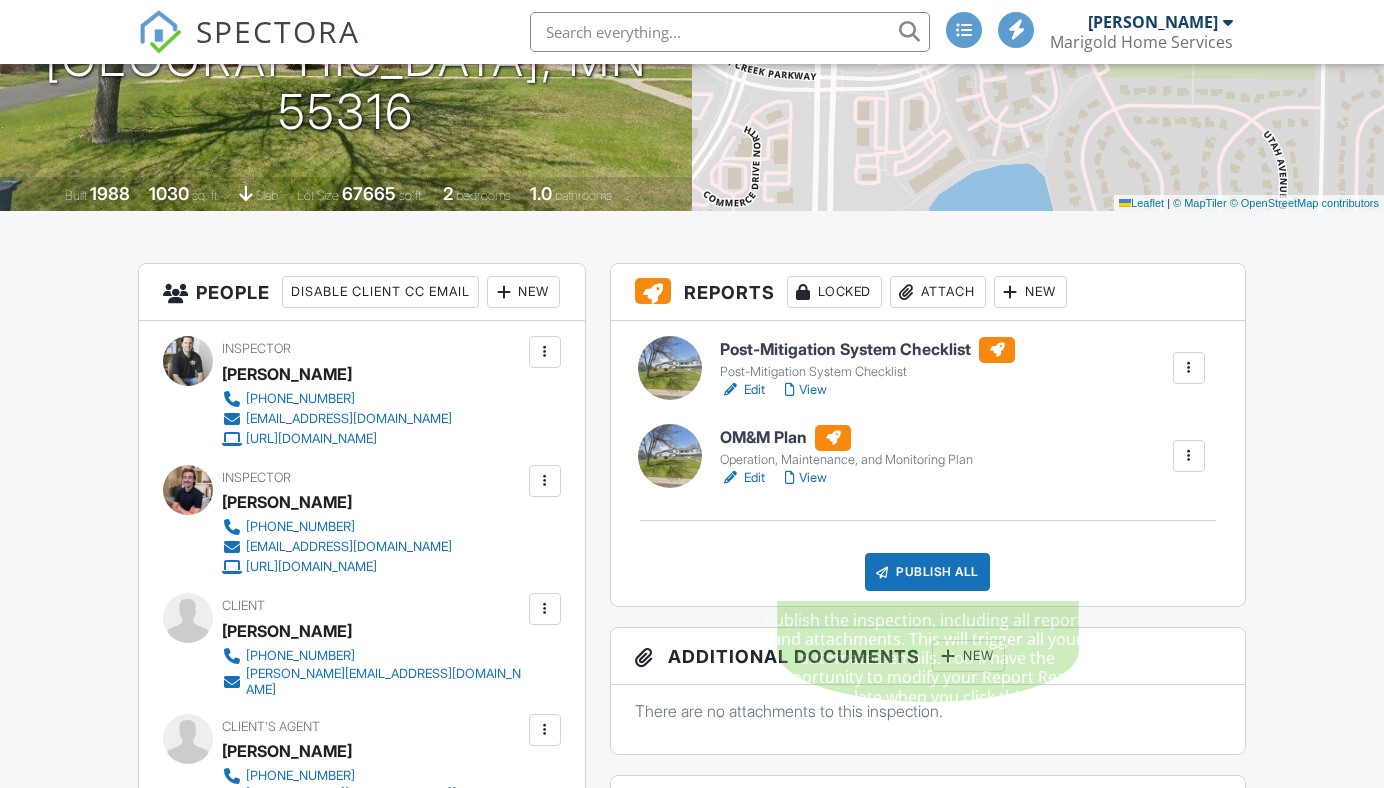 click on "Publish All" at bounding box center (927, 572) 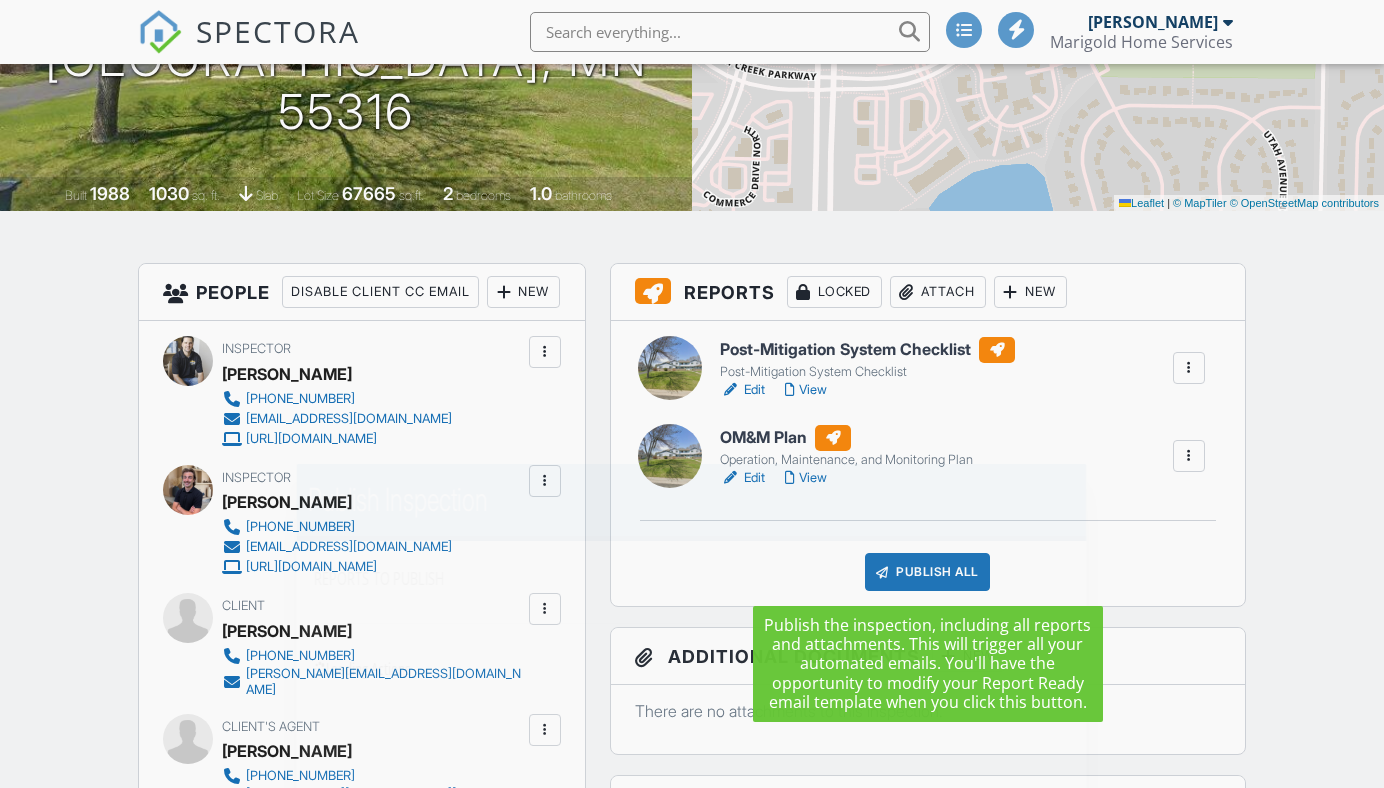scroll, scrollTop: 0, scrollLeft: 0, axis: both 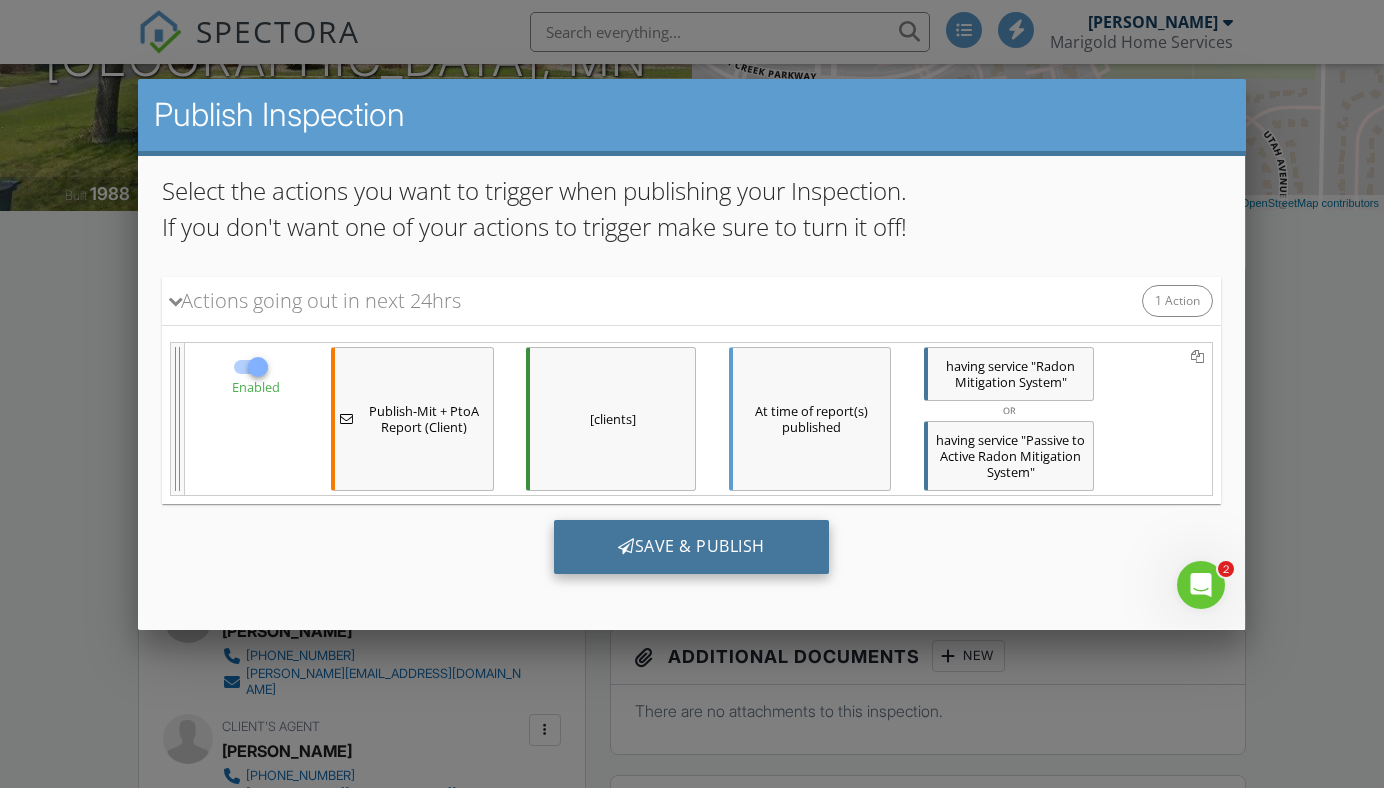 click on "Save & Publish" at bounding box center [691, 546] 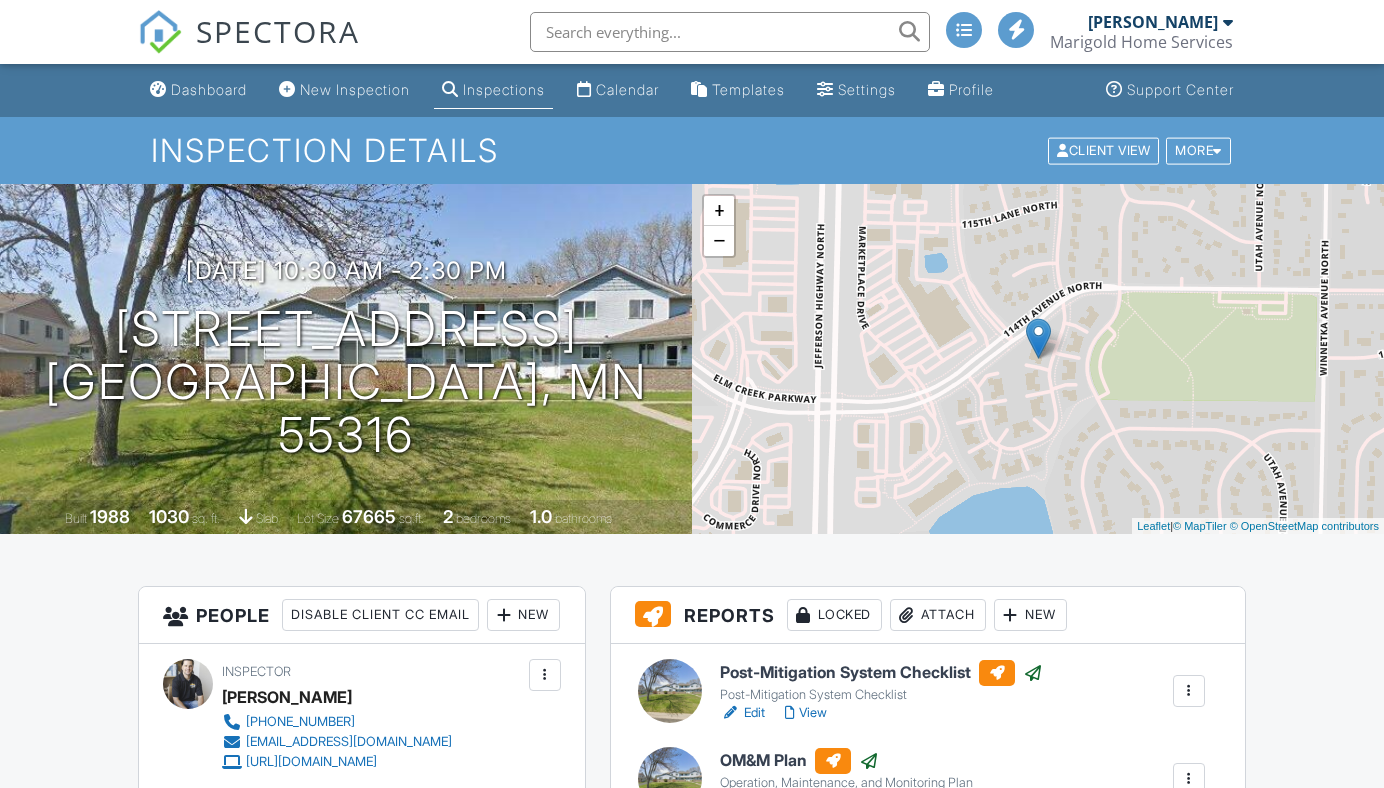 scroll, scrollTop: 0, scrollLeft: 0, axis: both 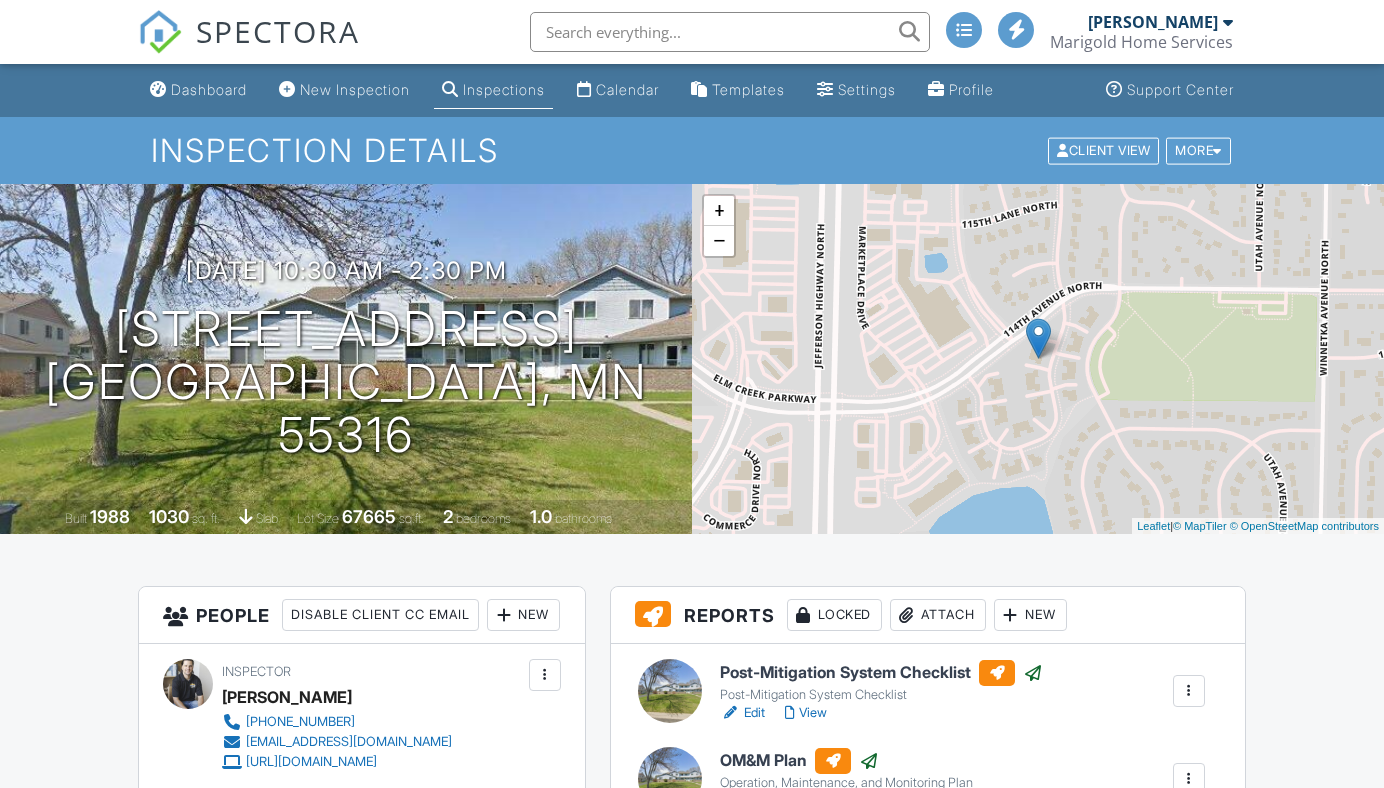 click on "SPECTORA" at bounding box center [278, 31] 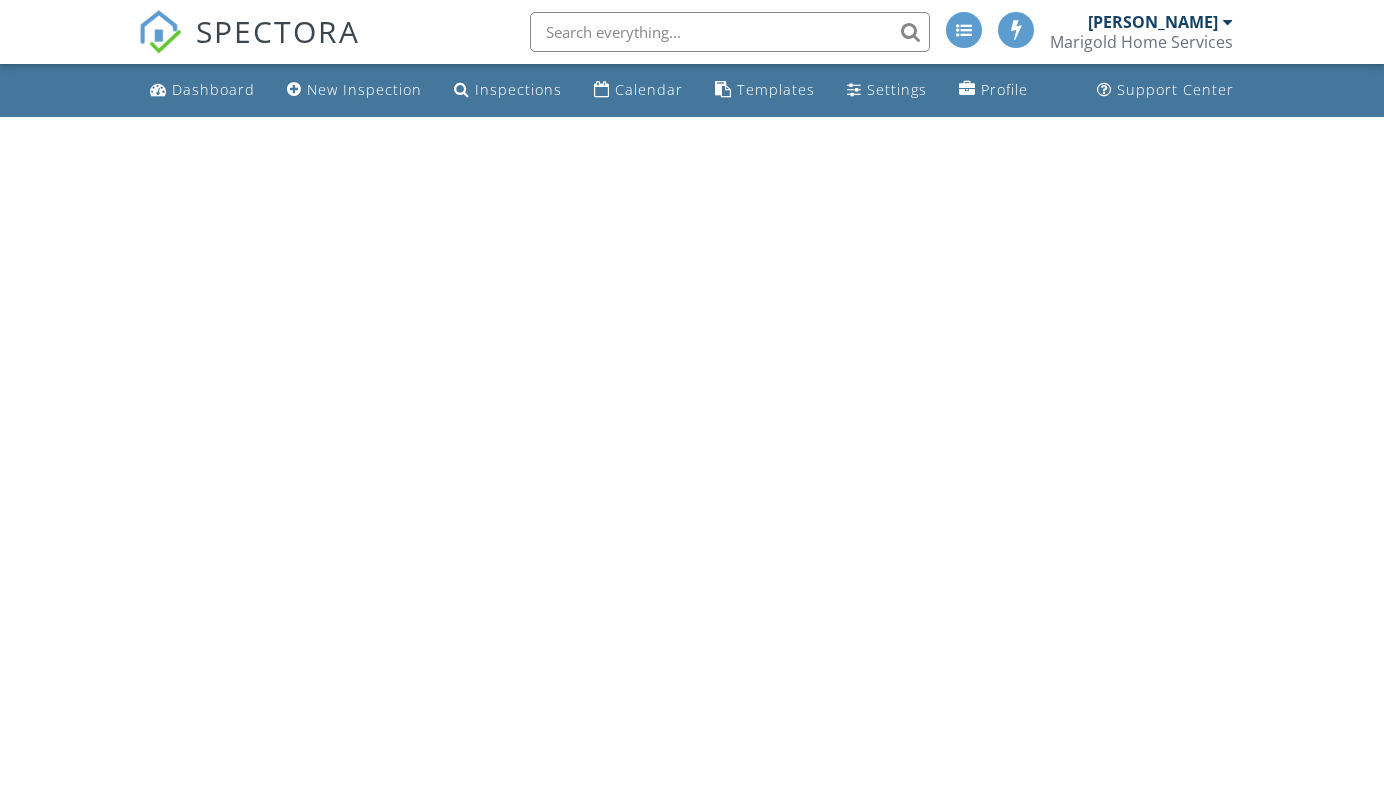 scroll, scrollTop: 0, scrollLeft: 0, axis: both 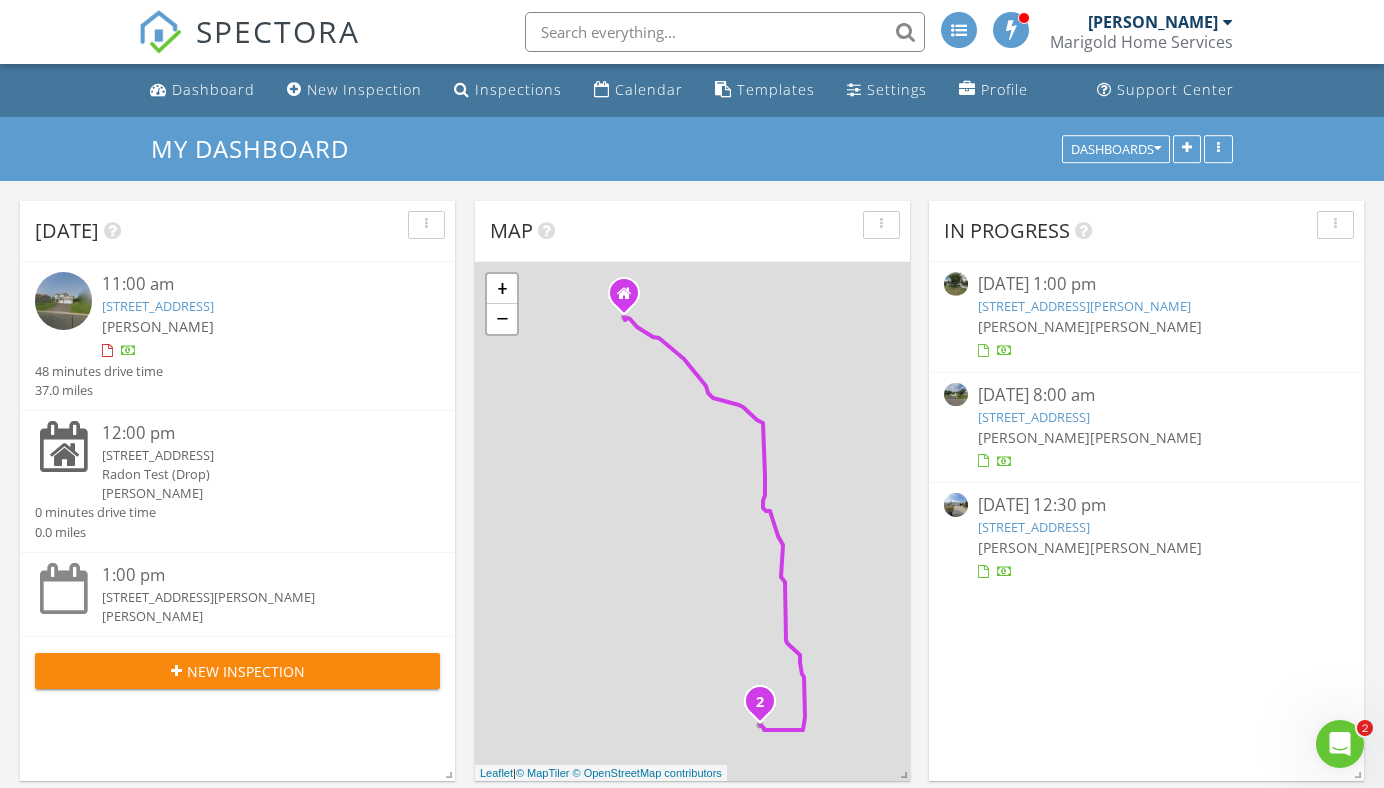click on "7008 Lee Valley Cir, Minneapolis, MN 55439" at bounding box center [1084, 306] 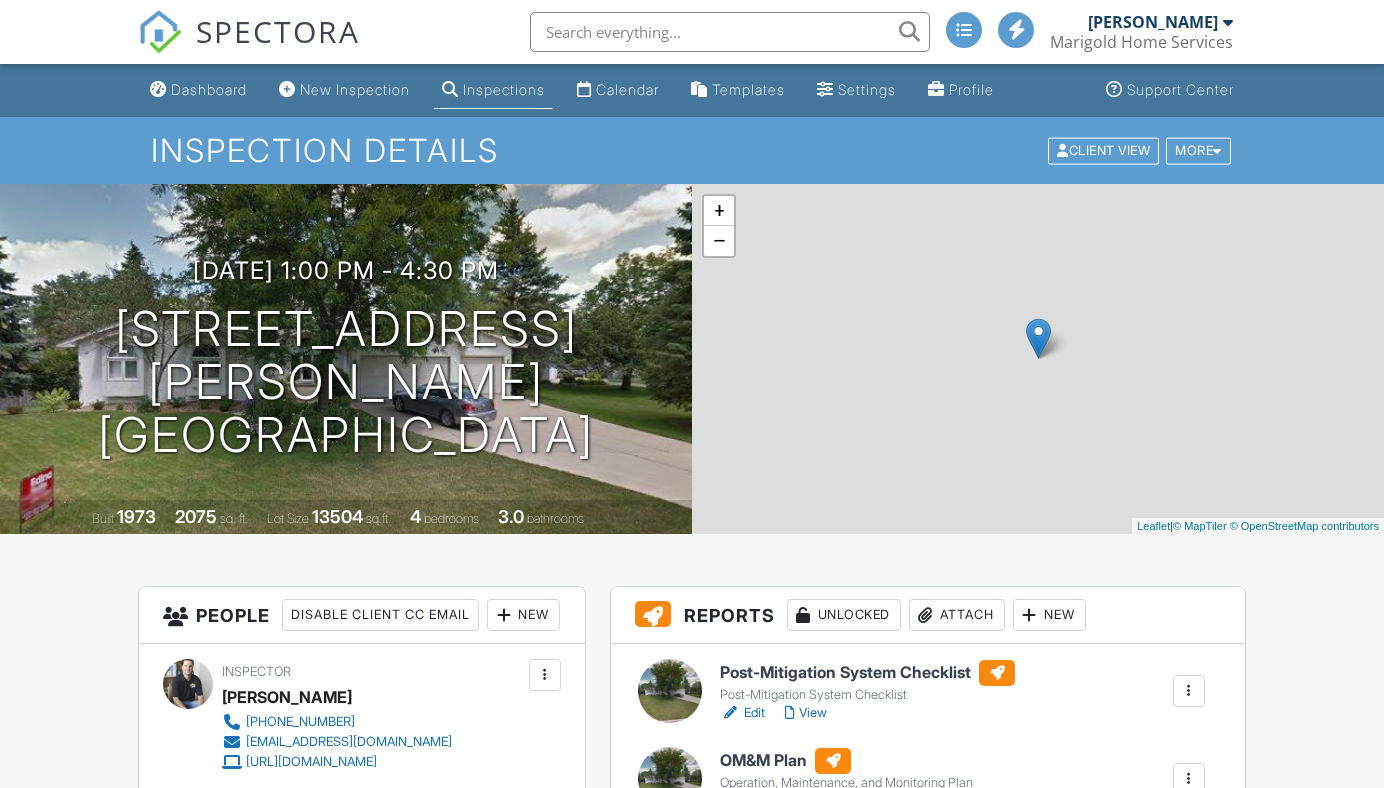 scroll, scrollTop: 0, scrollLeft: 0, axis: both 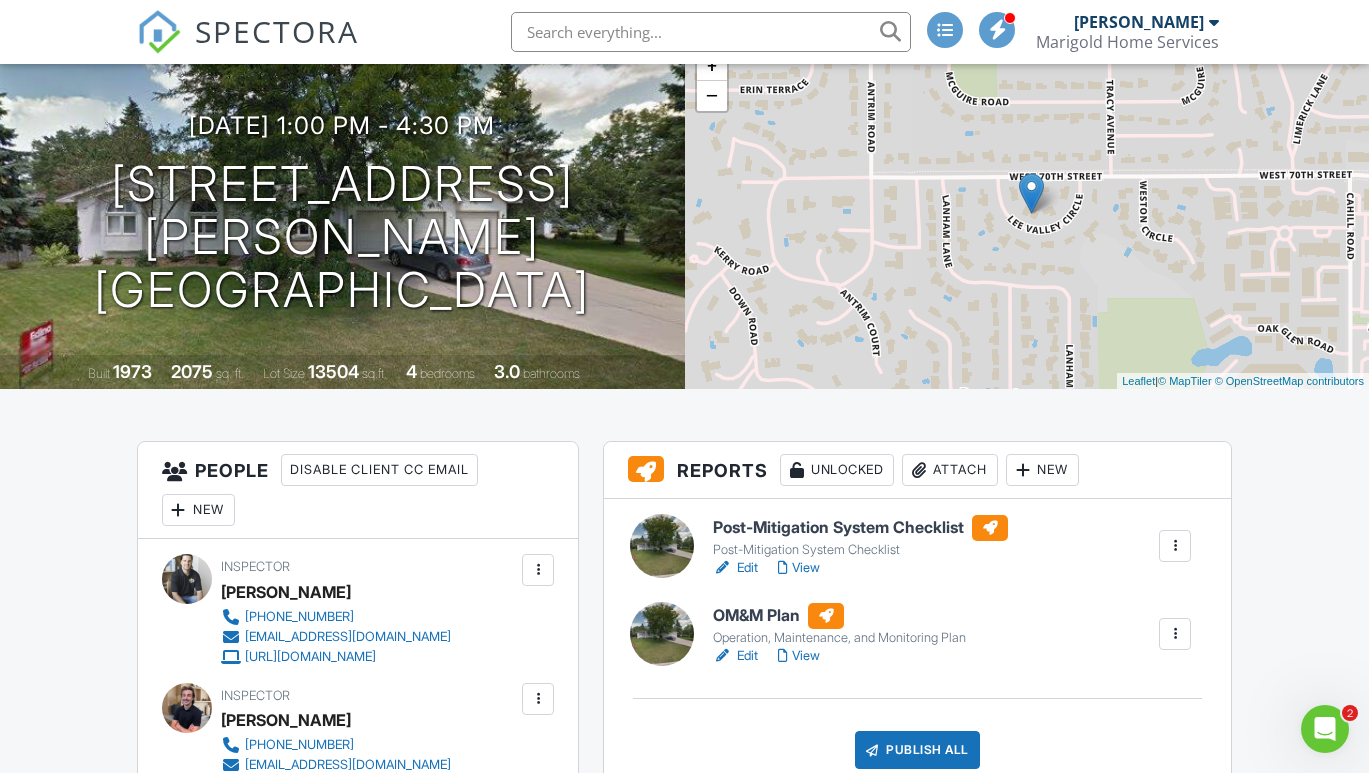 click on "Edit" at bounding box center (735, 568) 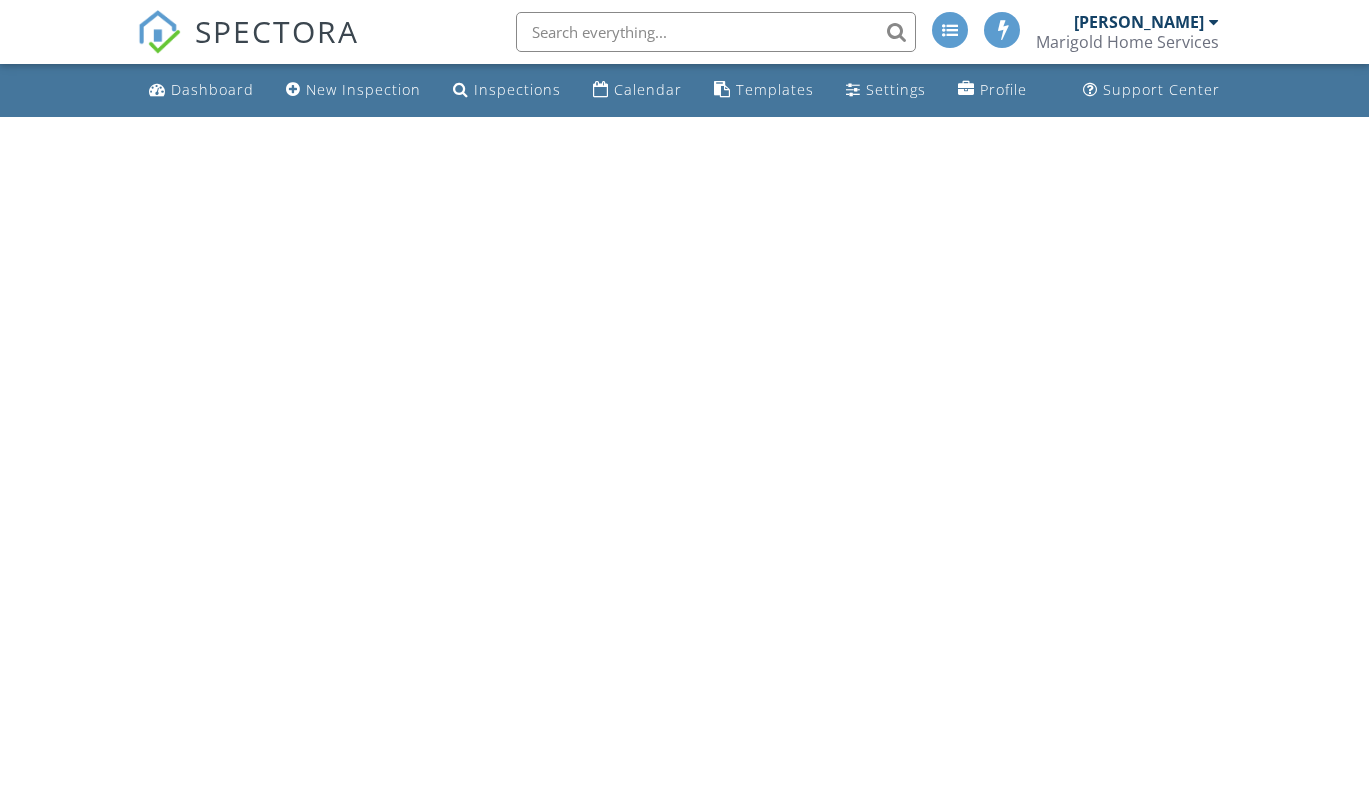 scroll, scrollTop: 0, scrollLeft: 0, axis: both 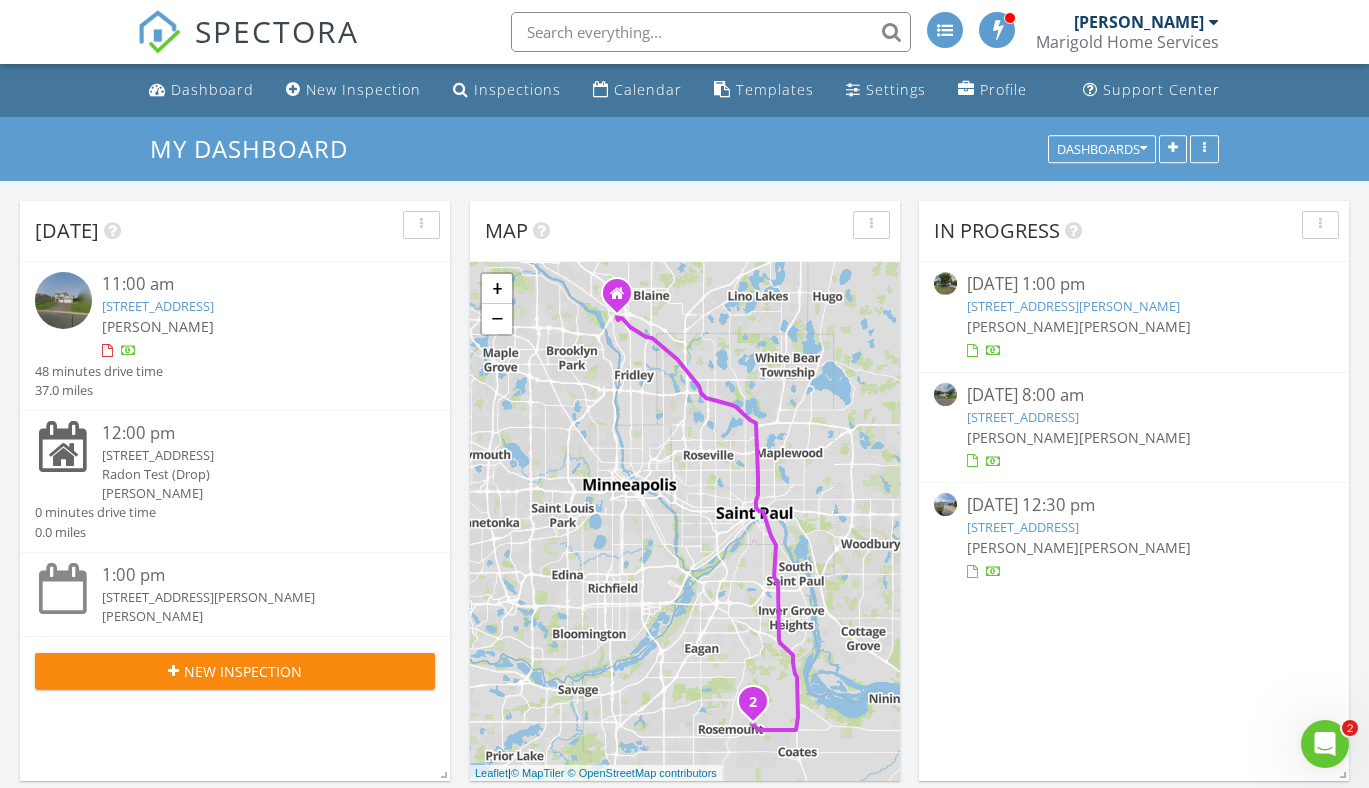 click on "7008 Lee Valley Cir, Minneapolis, MN 55439" at bounding box center [1073, 306] 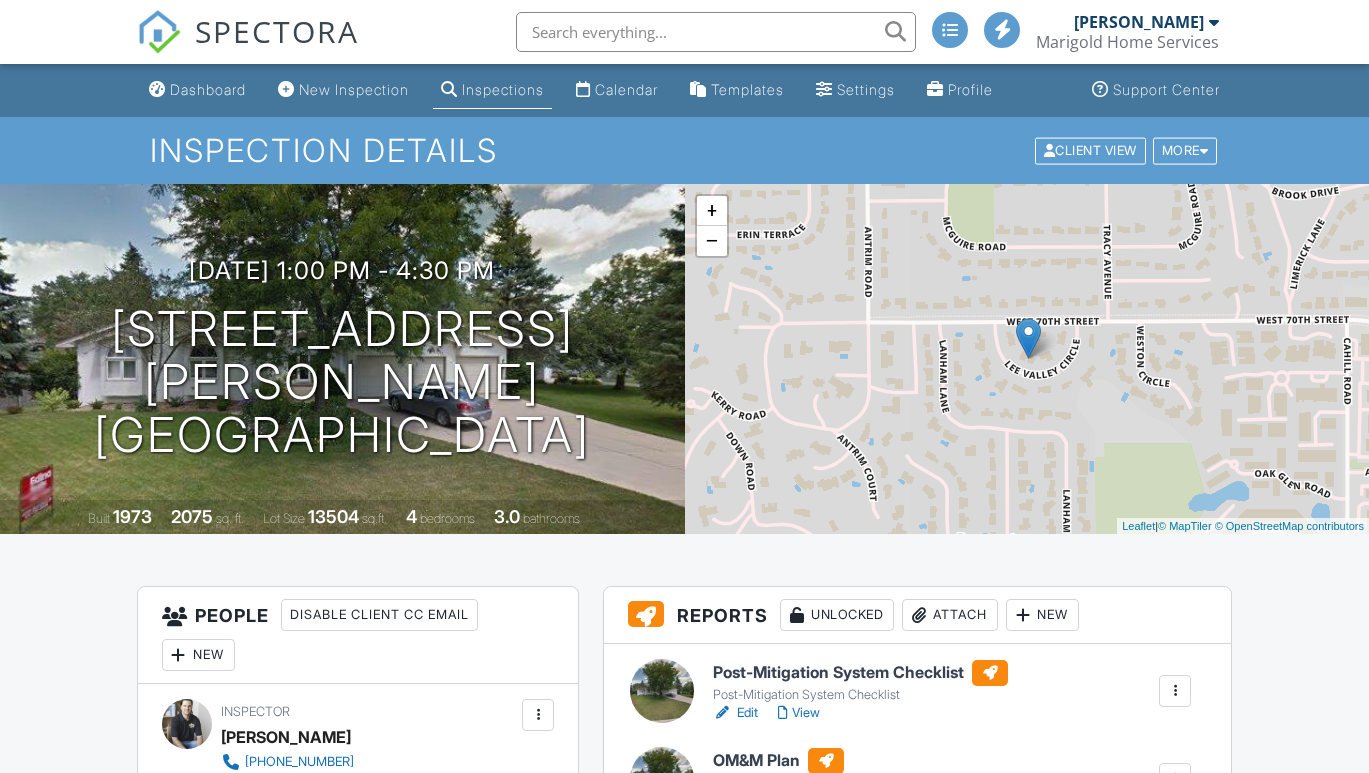 scroll, scrollTop: 1, scrollLeft: 0, axis: vertical 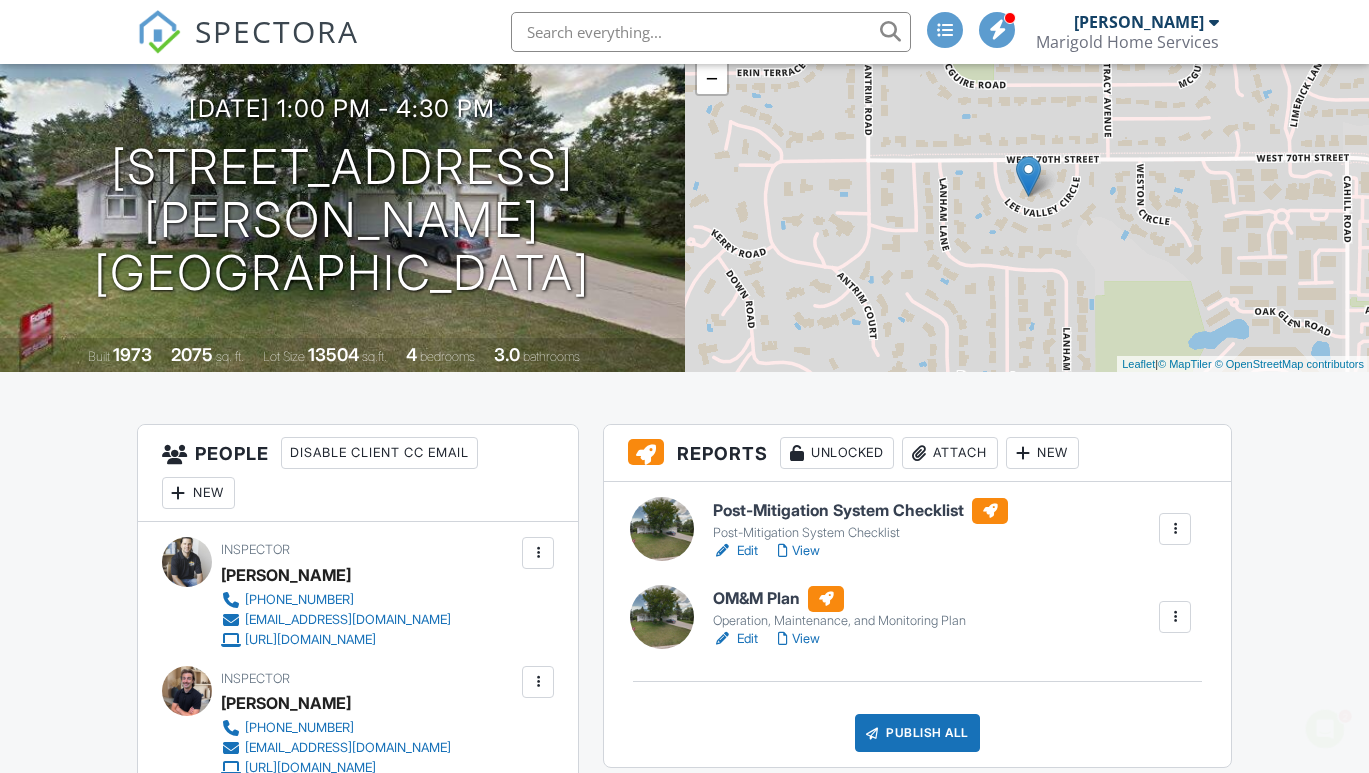 click on "Edit" at bounding box center (735, 639) 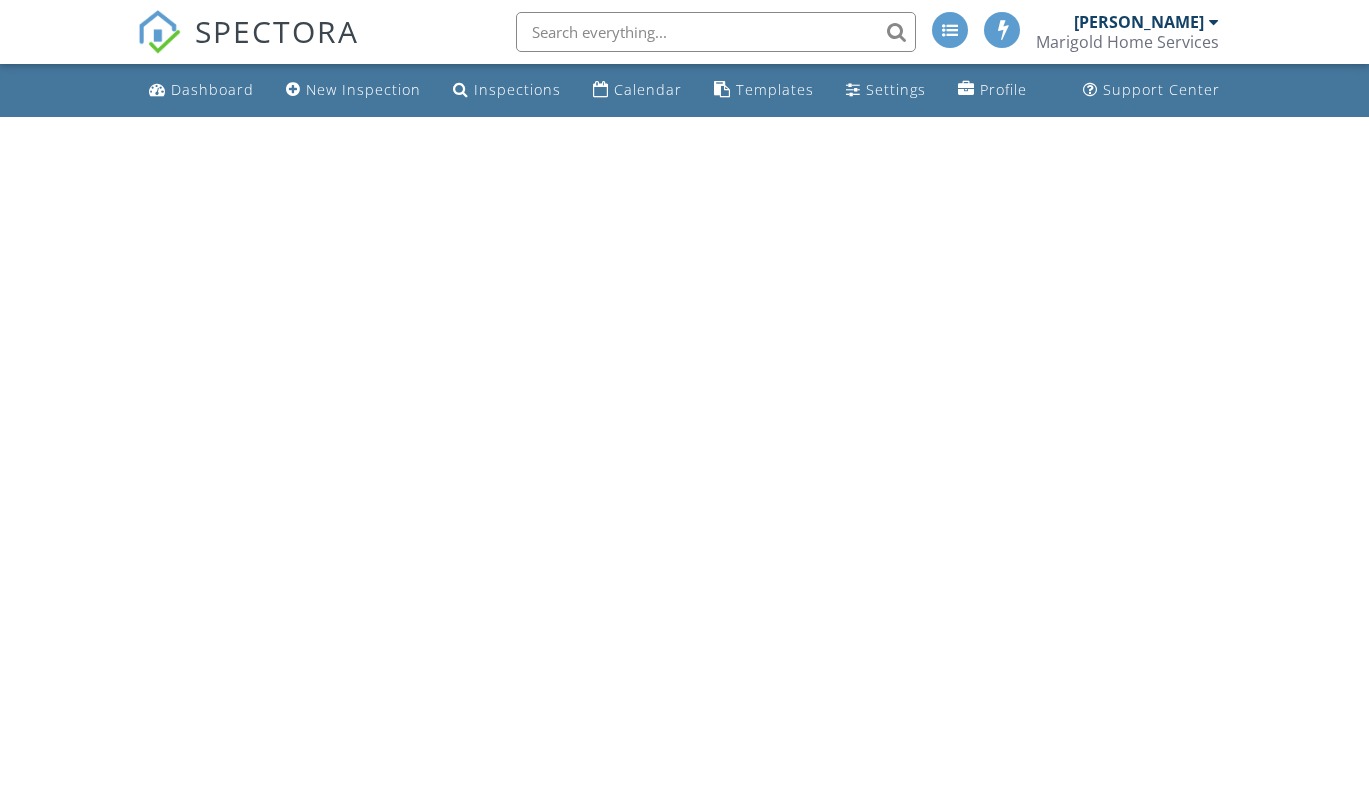 scroll, scrollTop: 0, scrollLeft: 0, axis: both 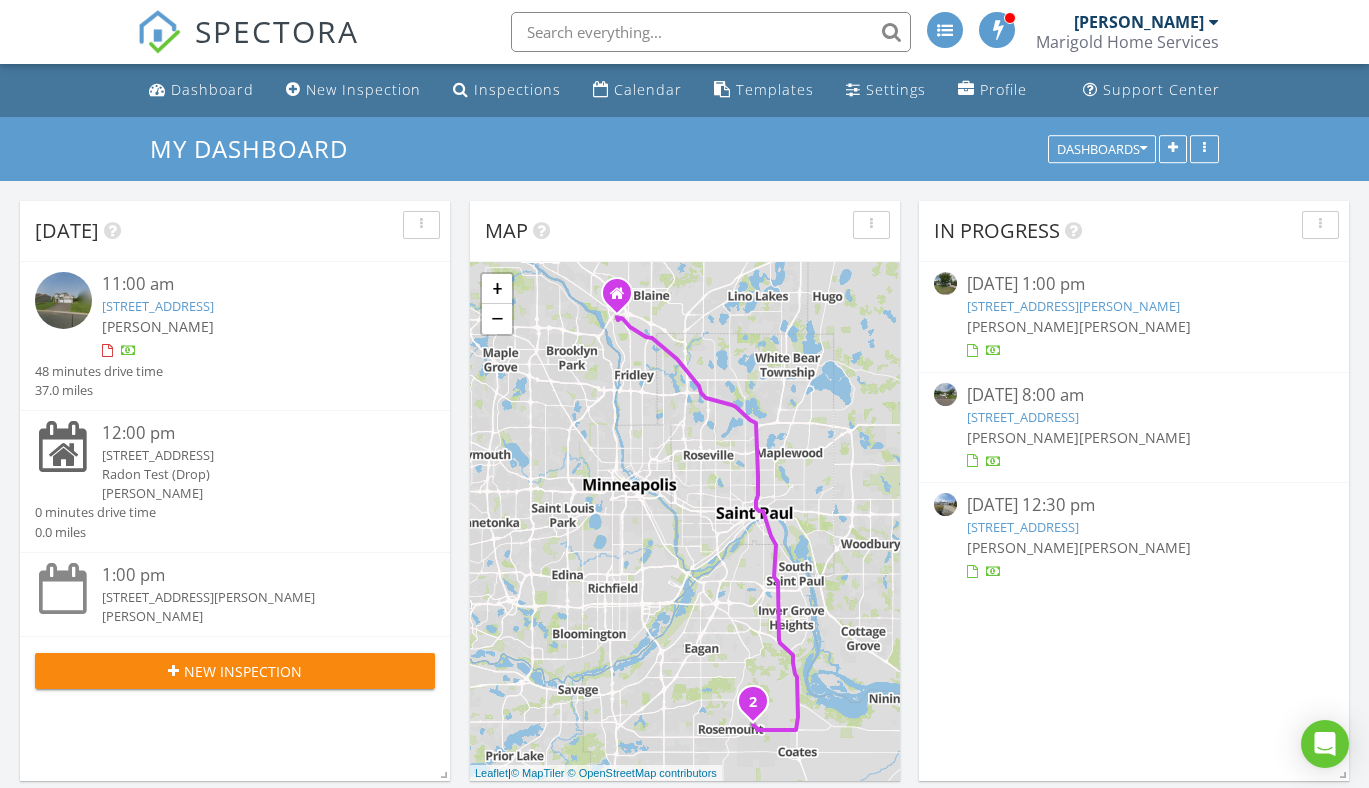 click on "2479 Oxford St N, Roseville, MN 55113" at bounding box center (1023, 417) 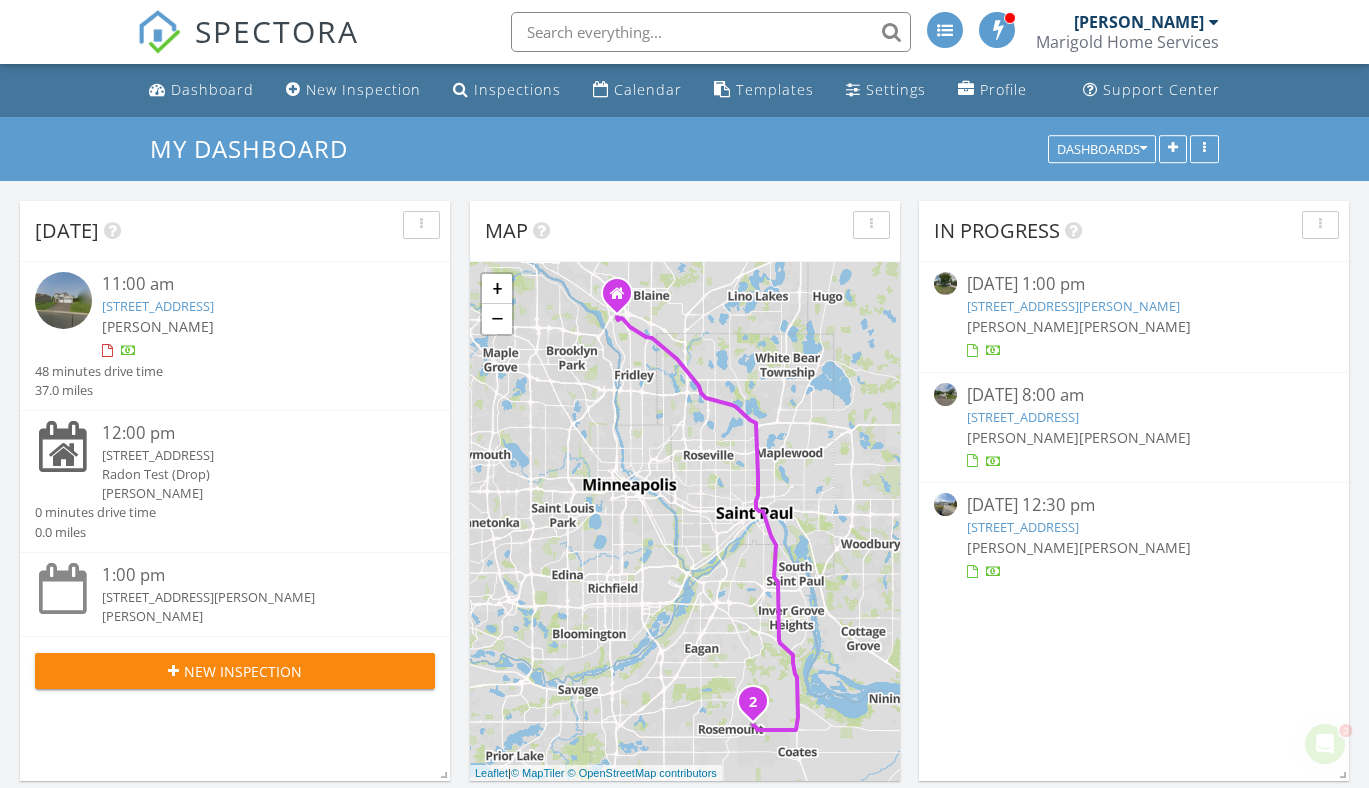 scroll, scrollTop: 0, scrollLeft: 0, axis: both 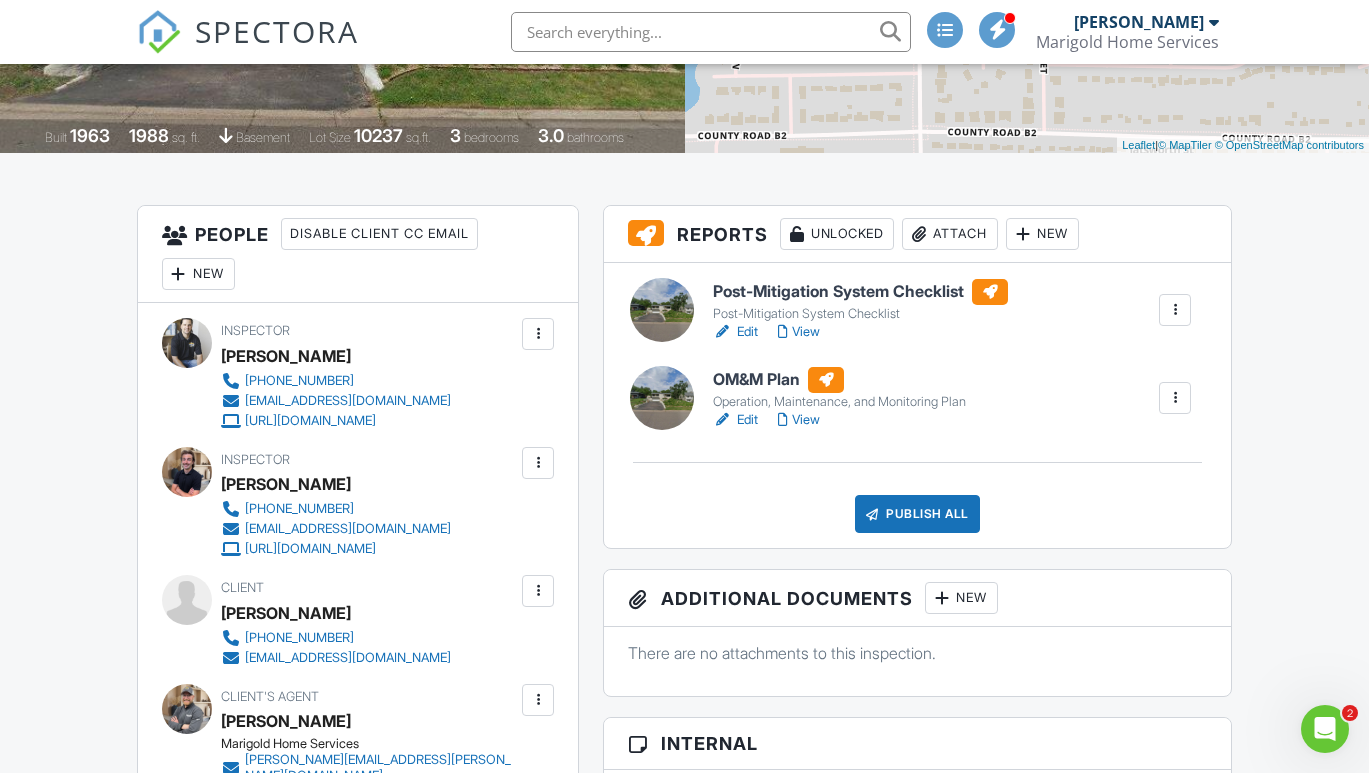 click on "Edit" at bounding box center [735, 332] 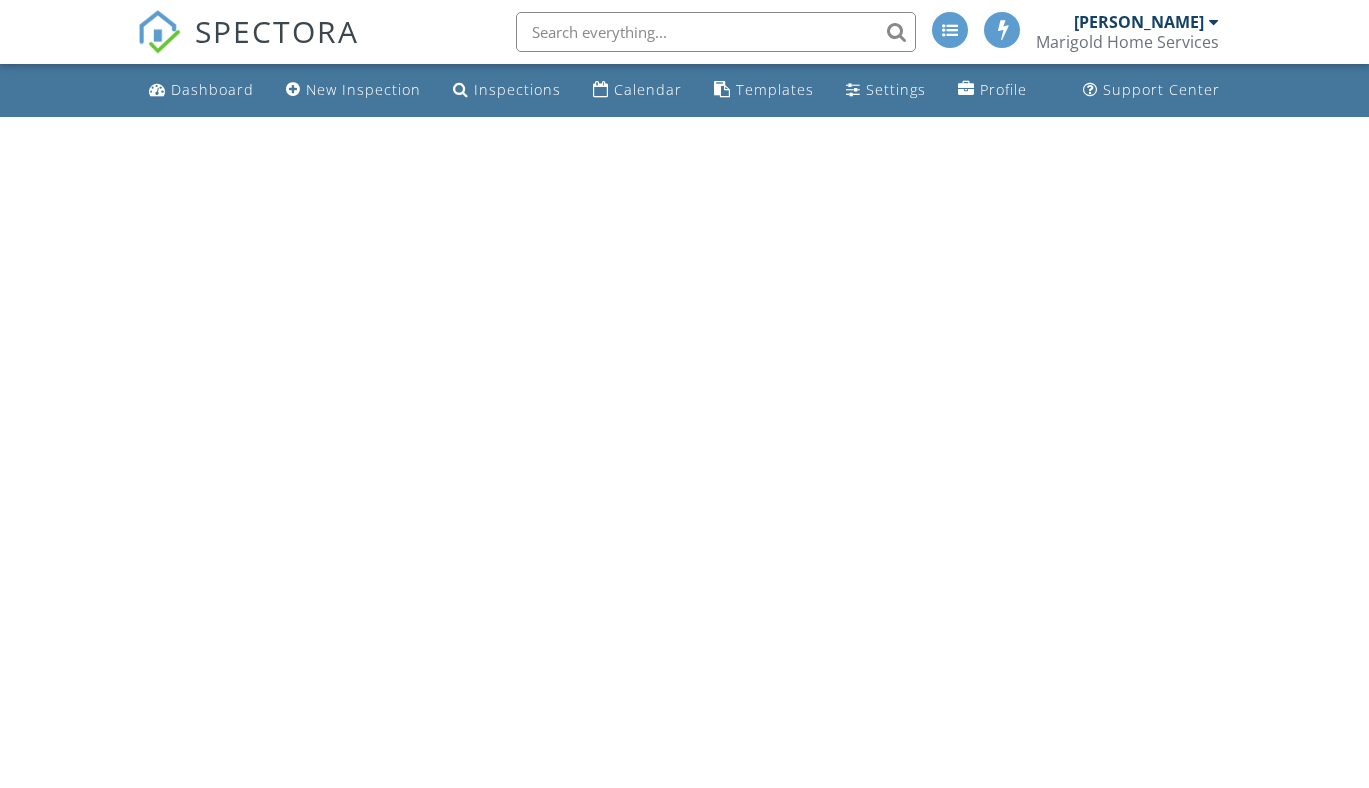 scroll, scrollTop: 0, scrollLeft: 0, axis: both 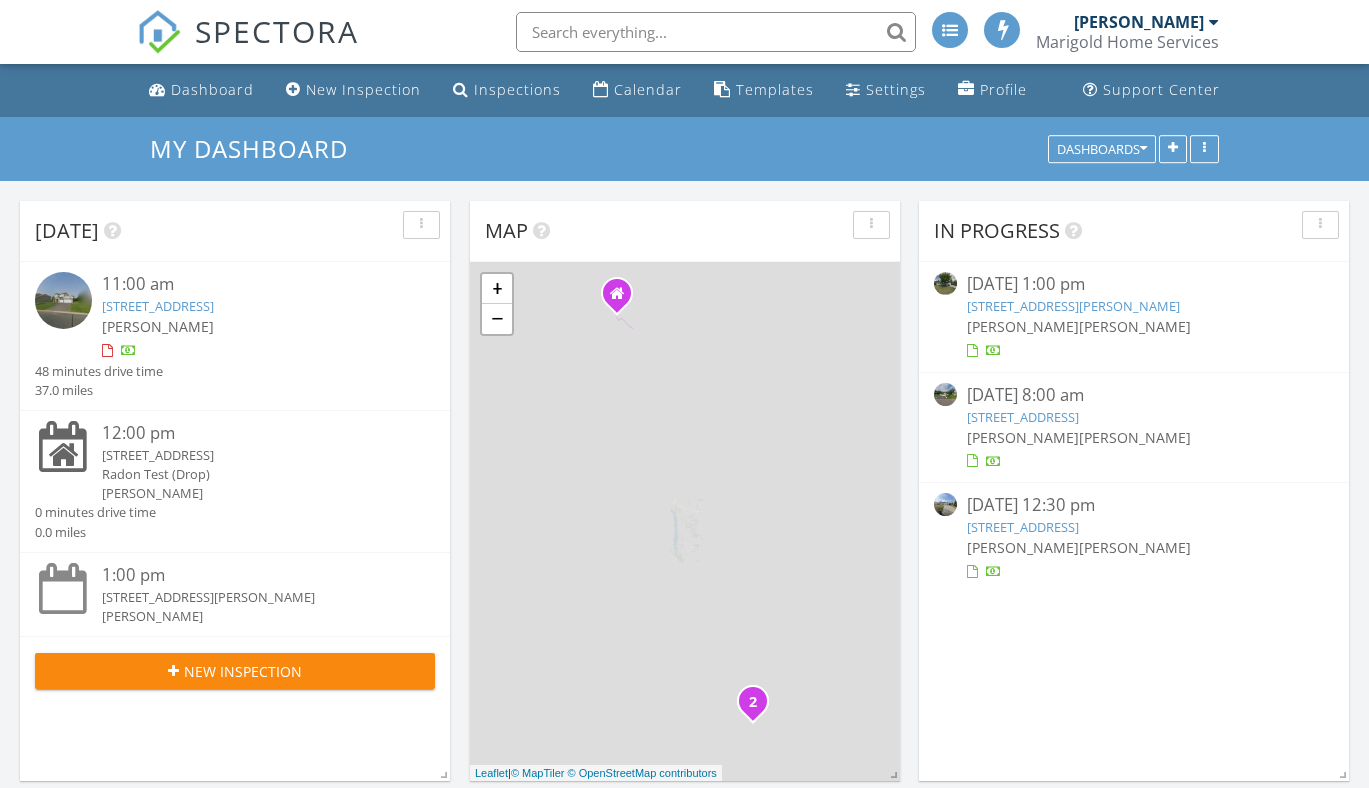 click on "[STREET_ADDRESS]" at bounding box center (1023, 417) 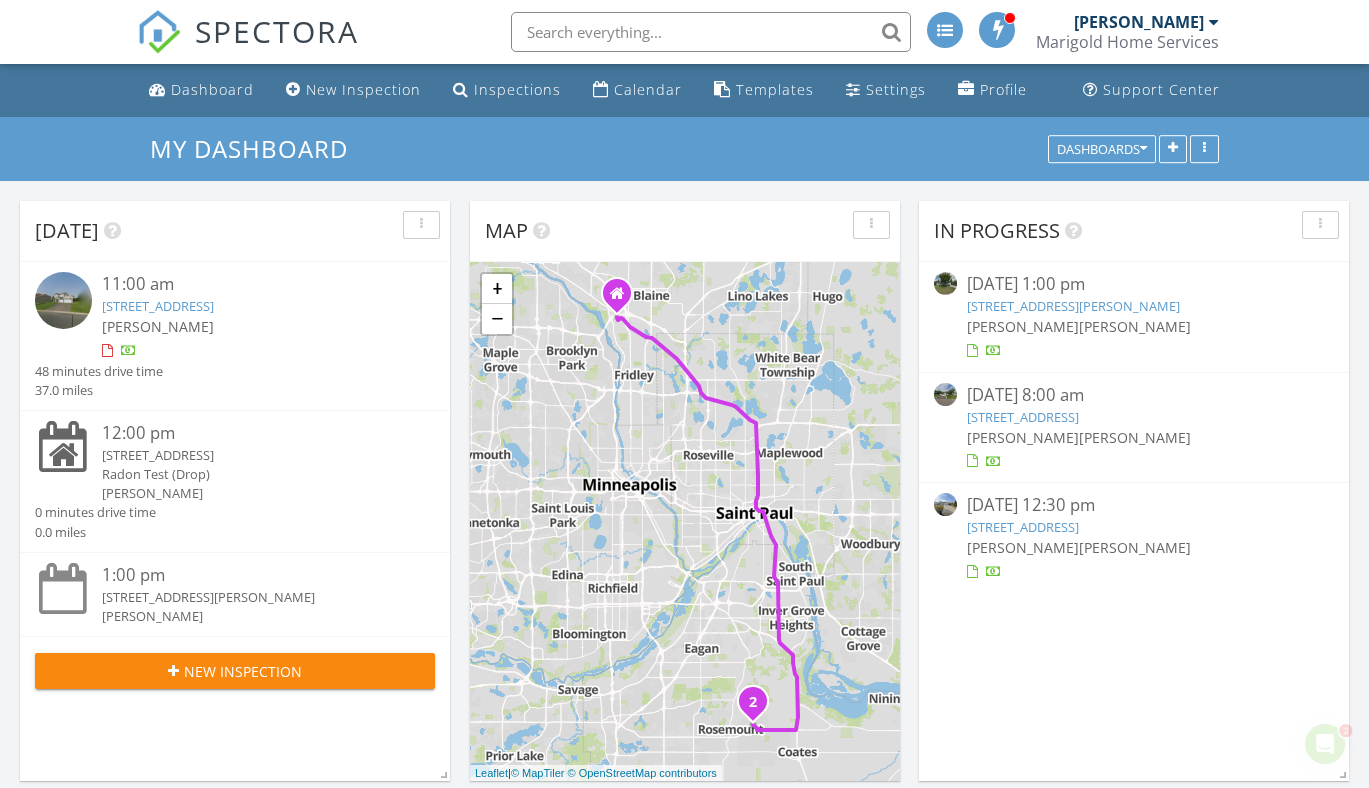 scroll, scrollTop: 0, scrollLeft: 0, axis: both 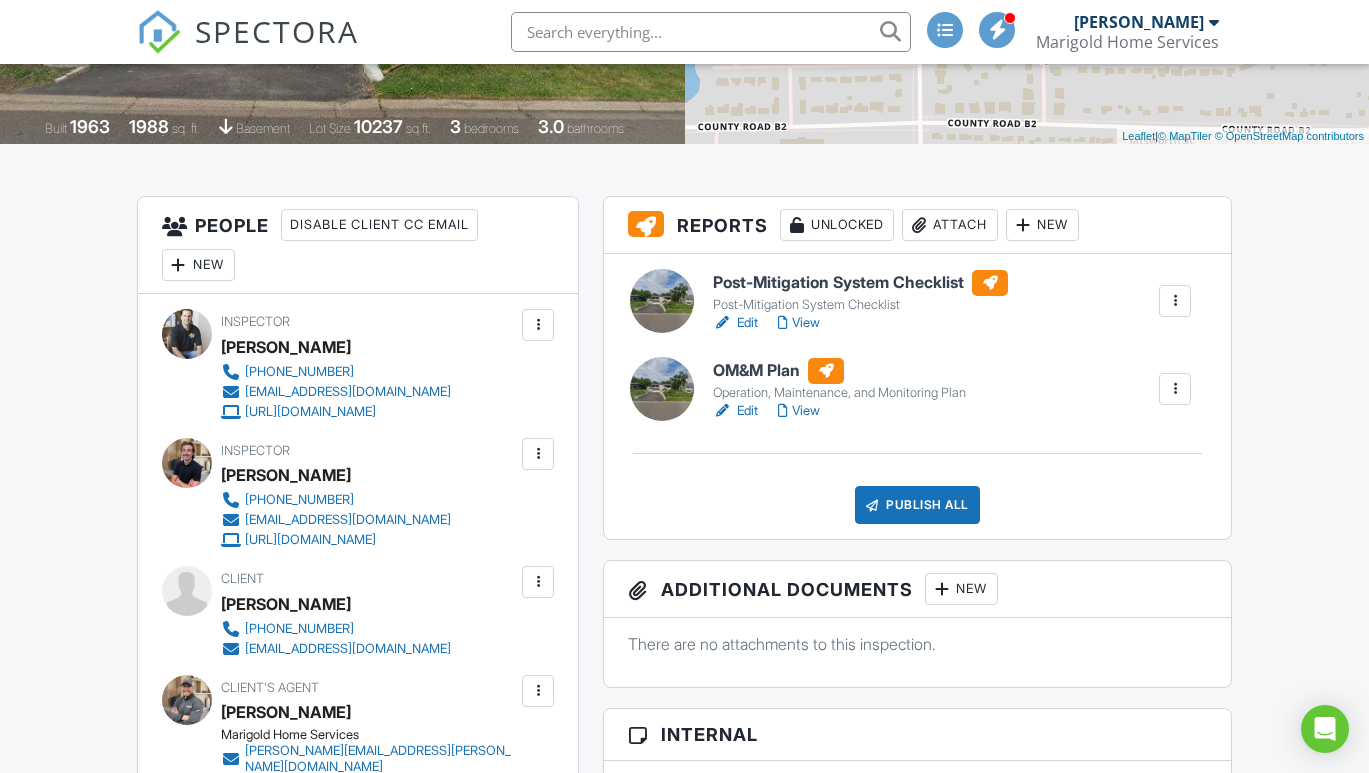 click on "Edit" at bounding box center [735, 411] 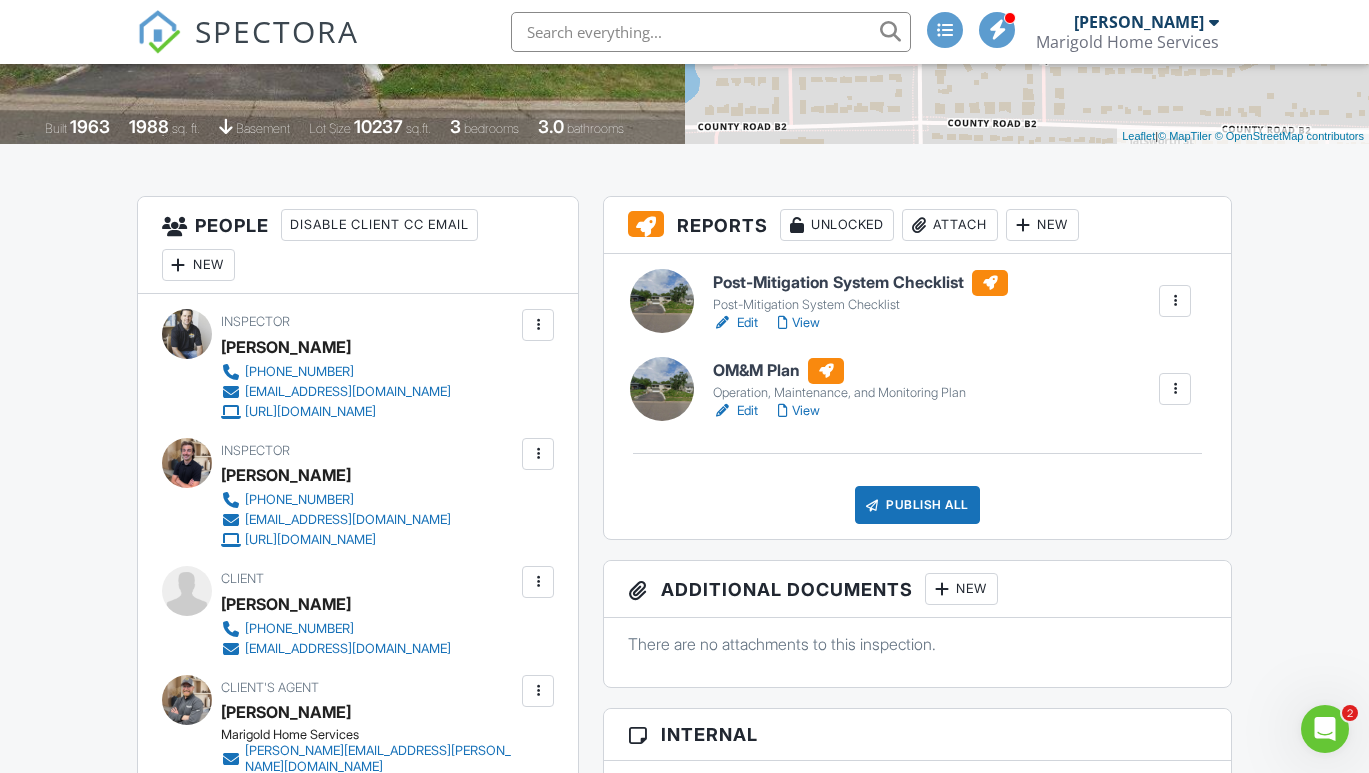 scroll, scrollTop: 0, scrollLeft: 0, axis: both 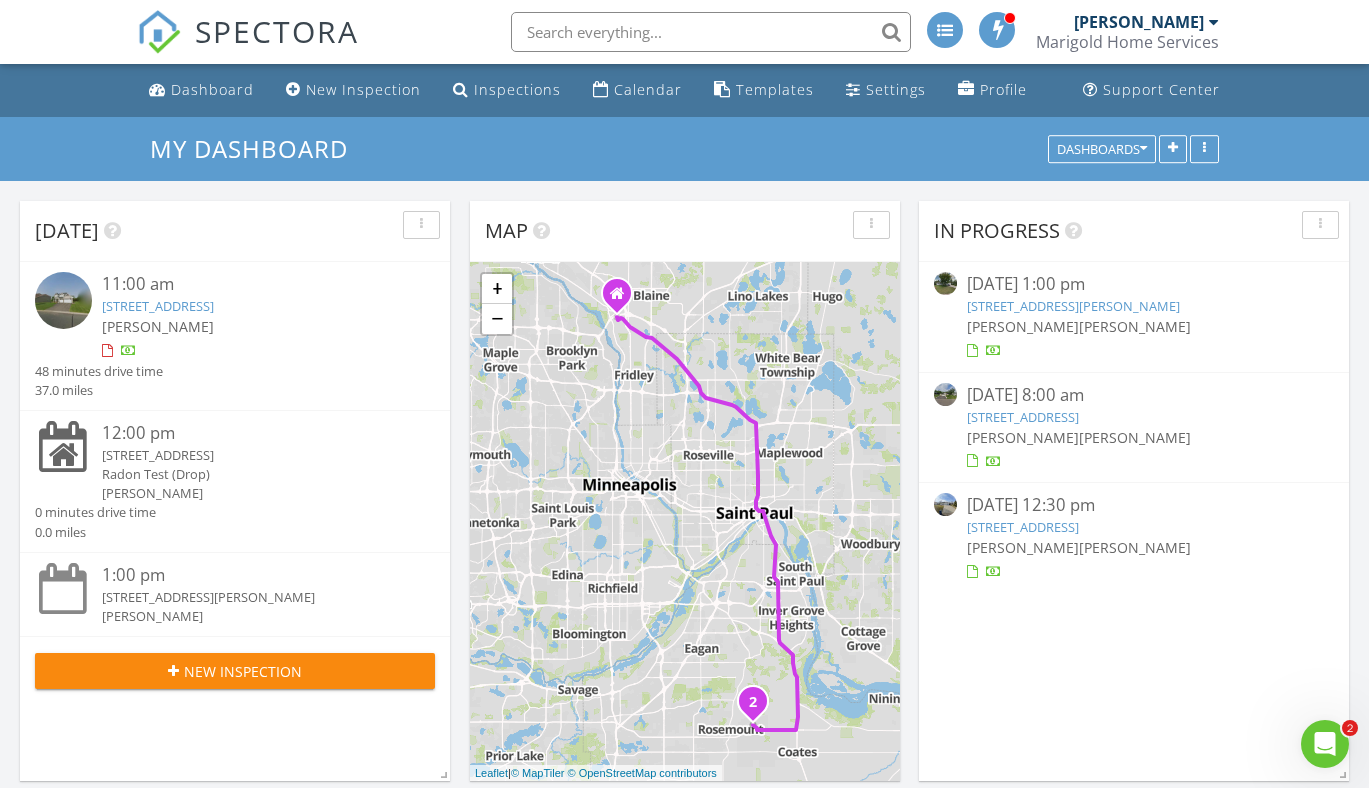 click on "13735 57th Ave N, Minneapolis, MN 55446" at bounding box center (1023, 527) 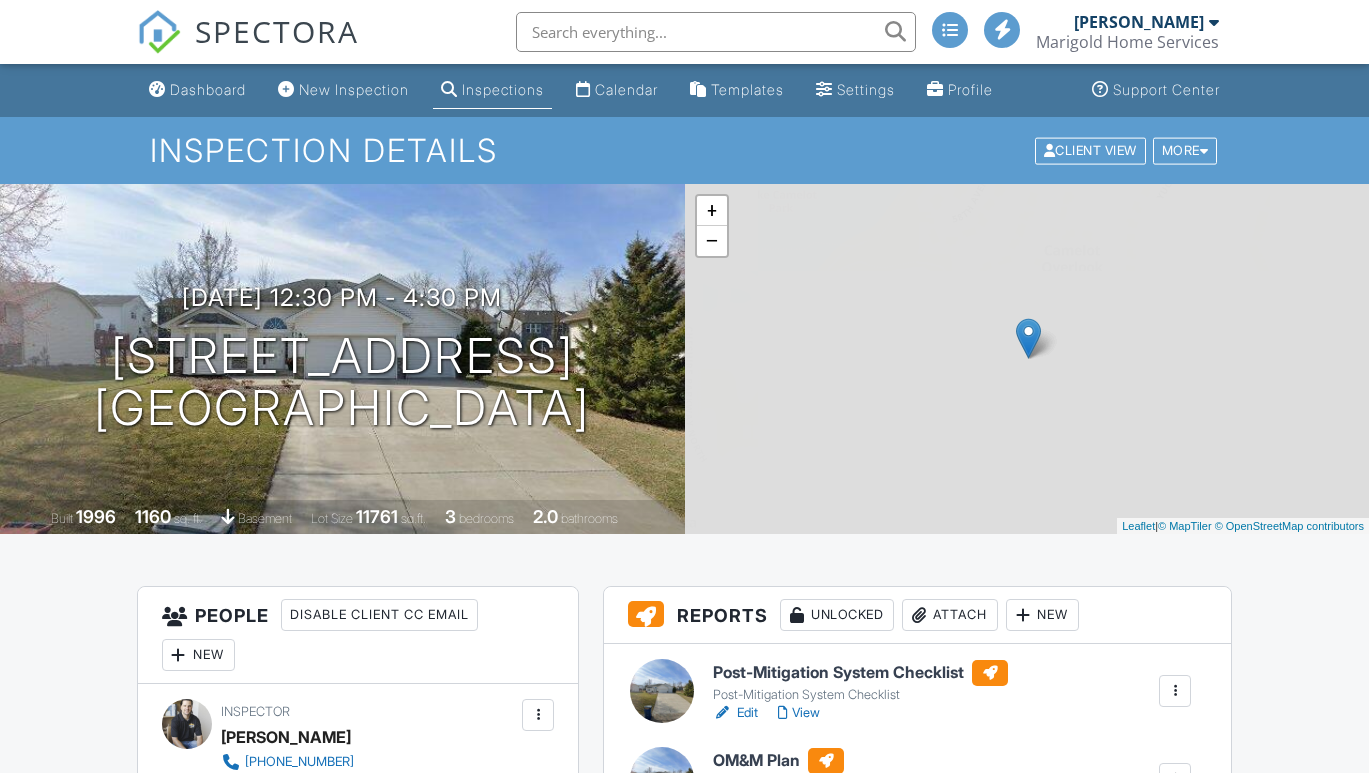 scroll, scrollTop: 0, scrollLeft: 0, axis: both 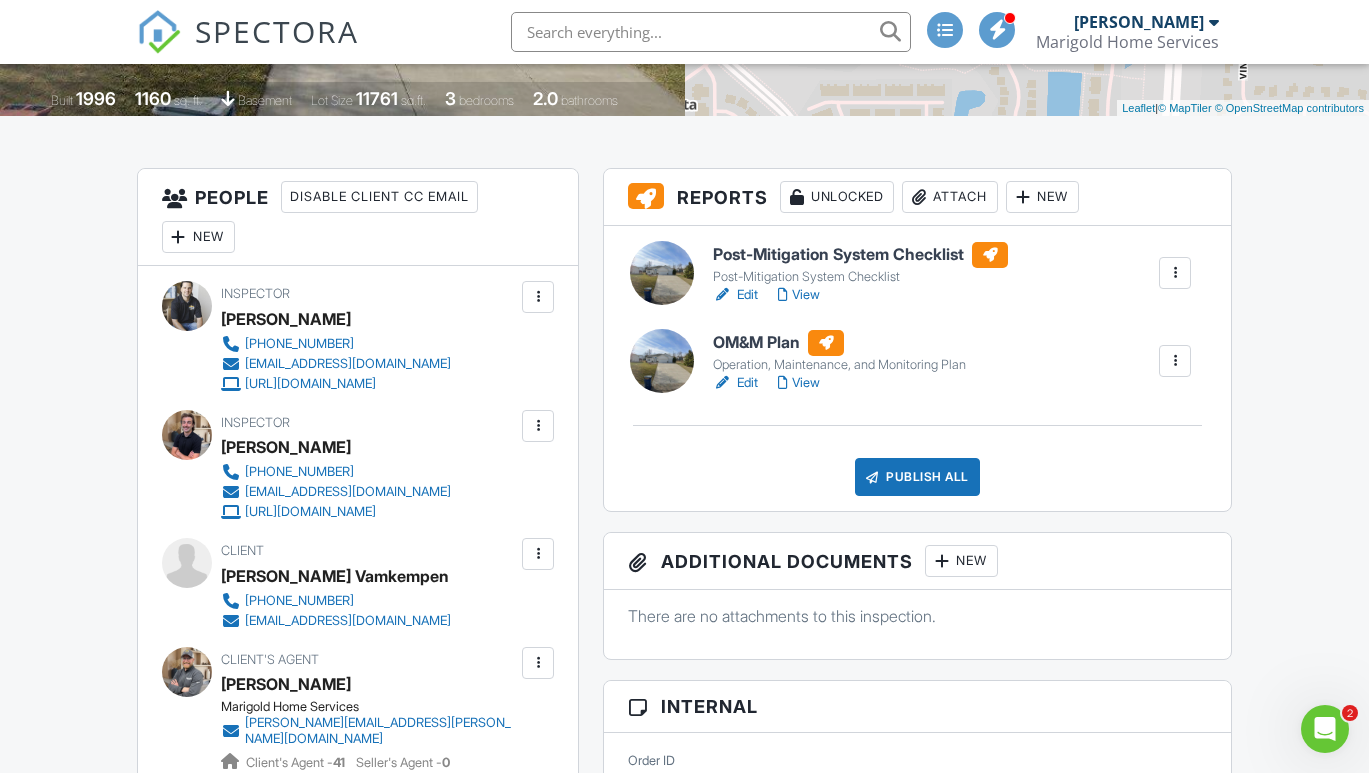 click on "Edit" at bounding box center [735, 295] 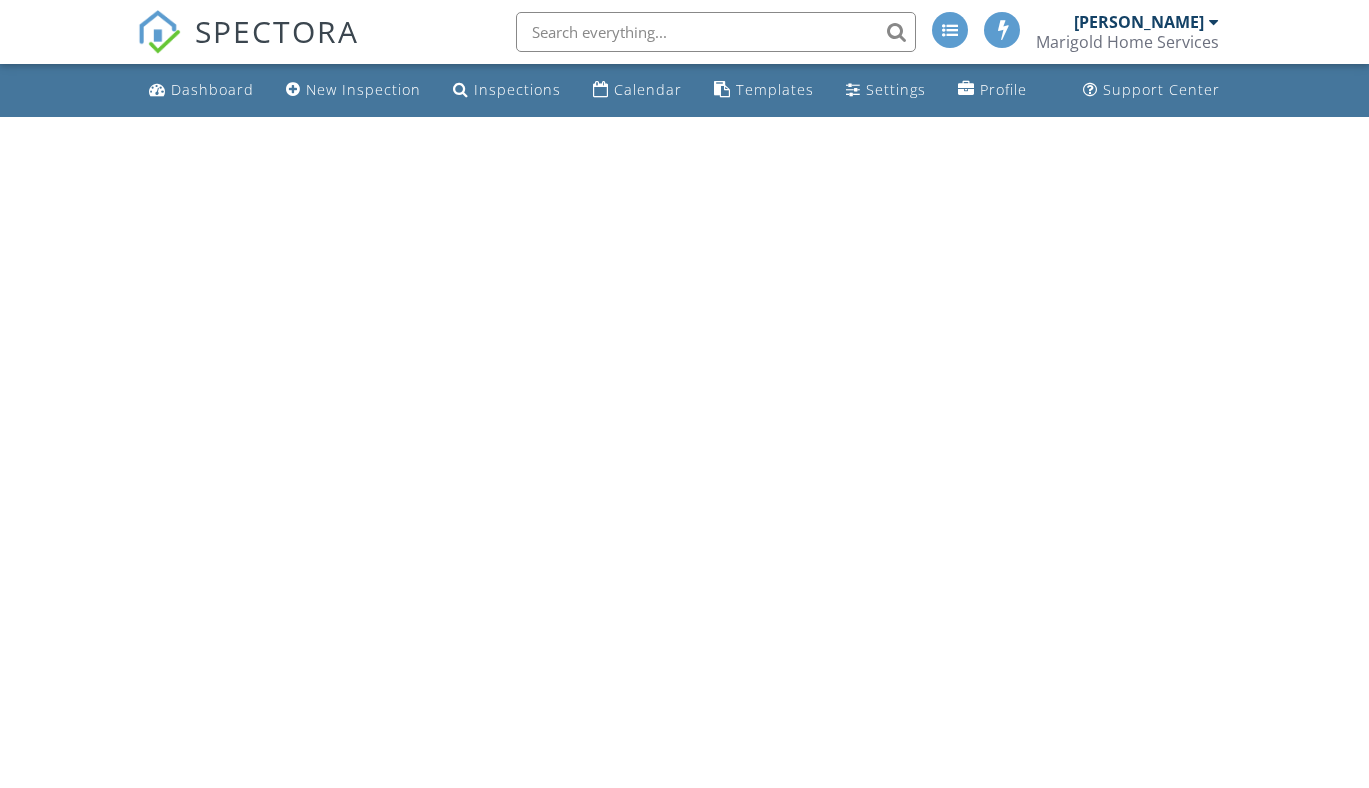 scroll, scrollTop: 0, scrollLeft: 0, axis: both 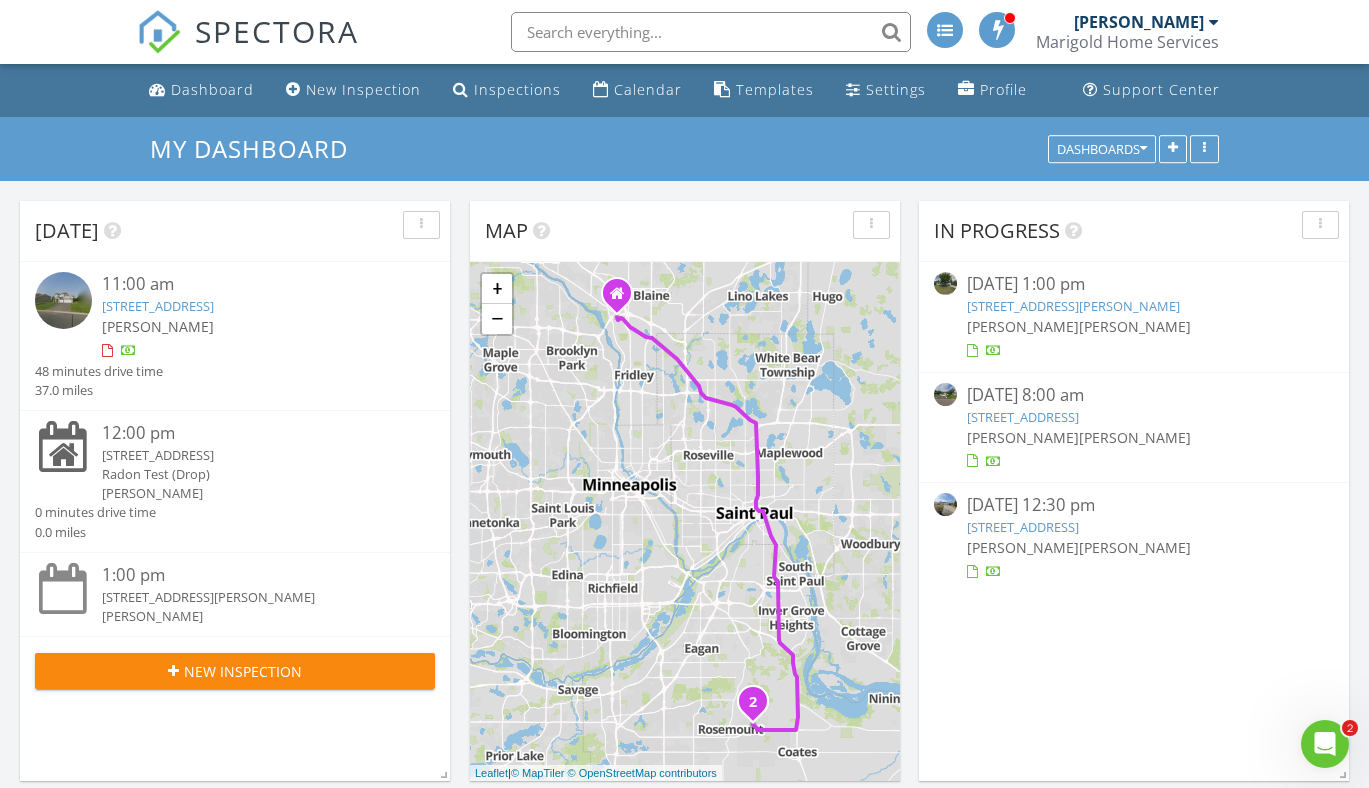 click on "[STREET_ADDRESS]" at bounding box center (1023, 527) 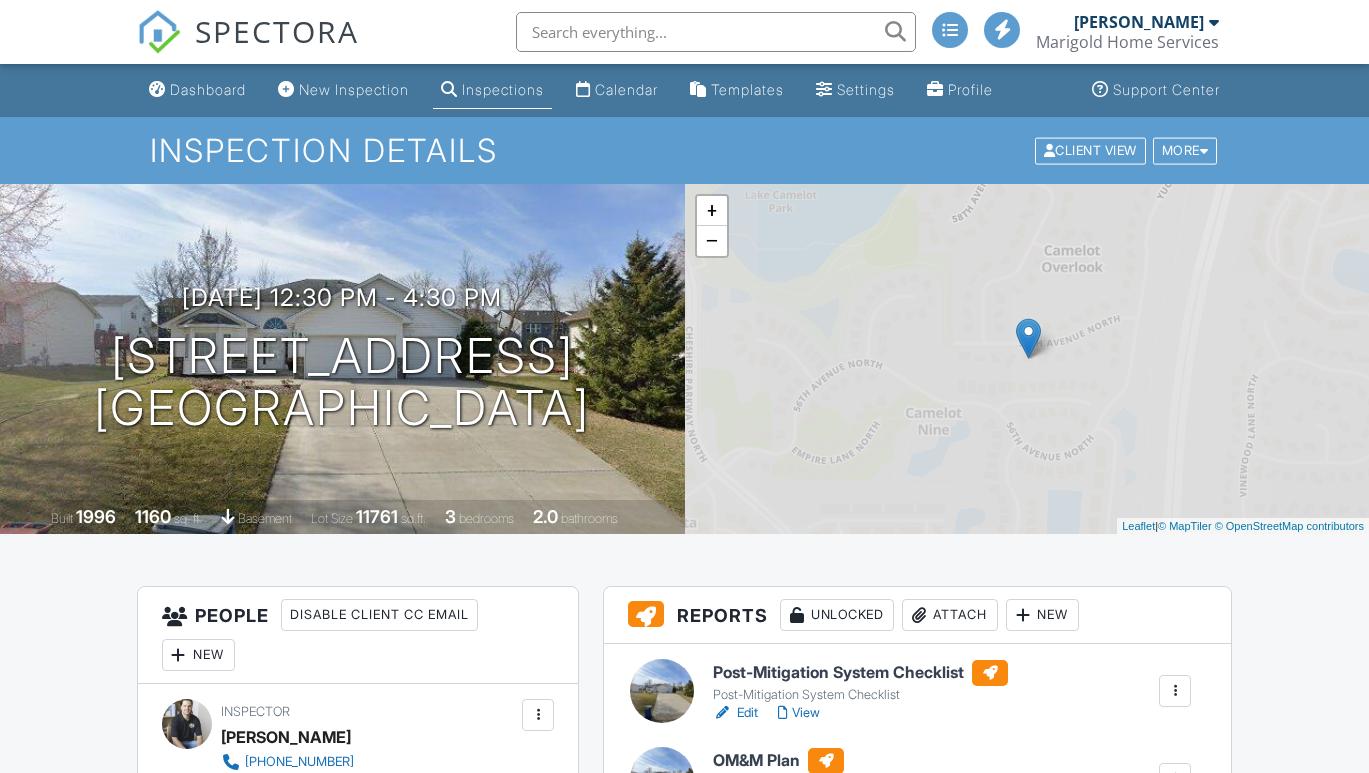 scroll, scrollTop: 0, scrollLeft: 0, axis: both 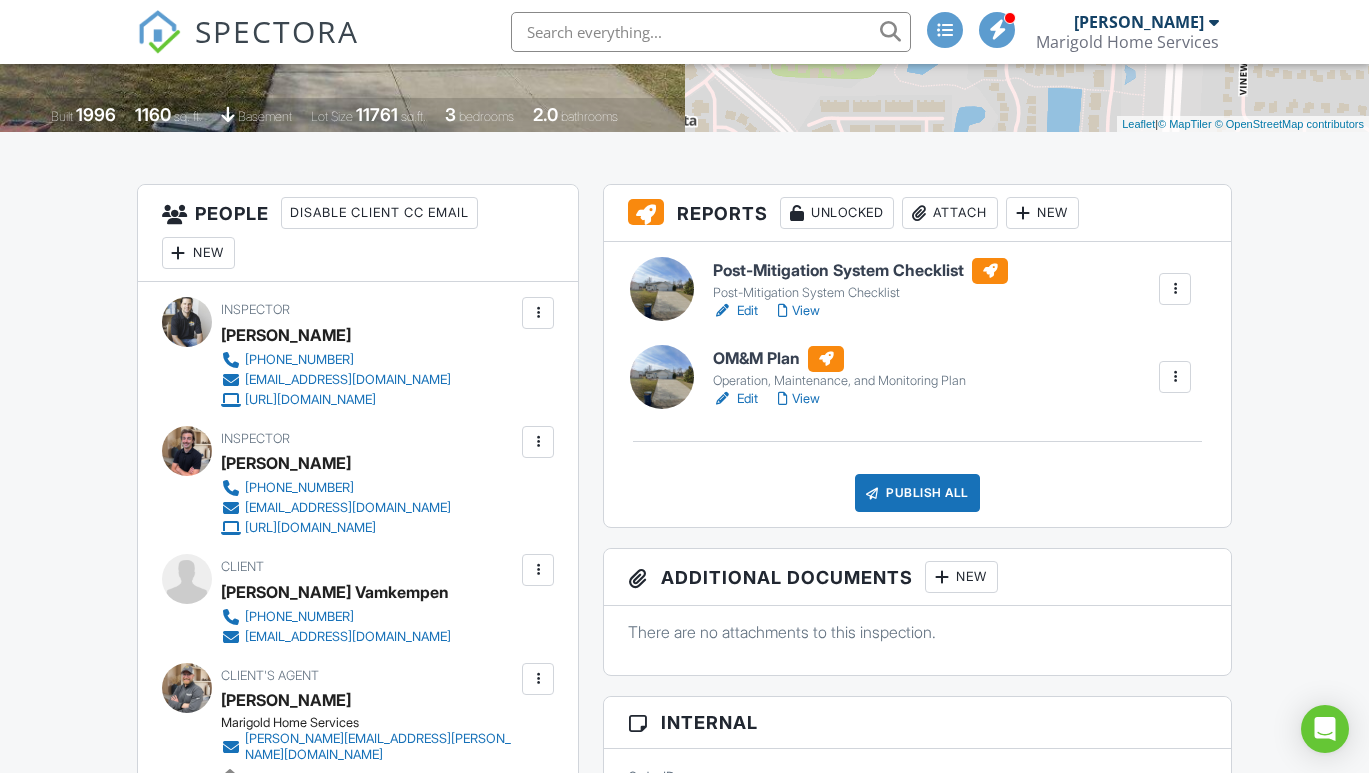 click on "Edit" at bounding box center [735, 399] 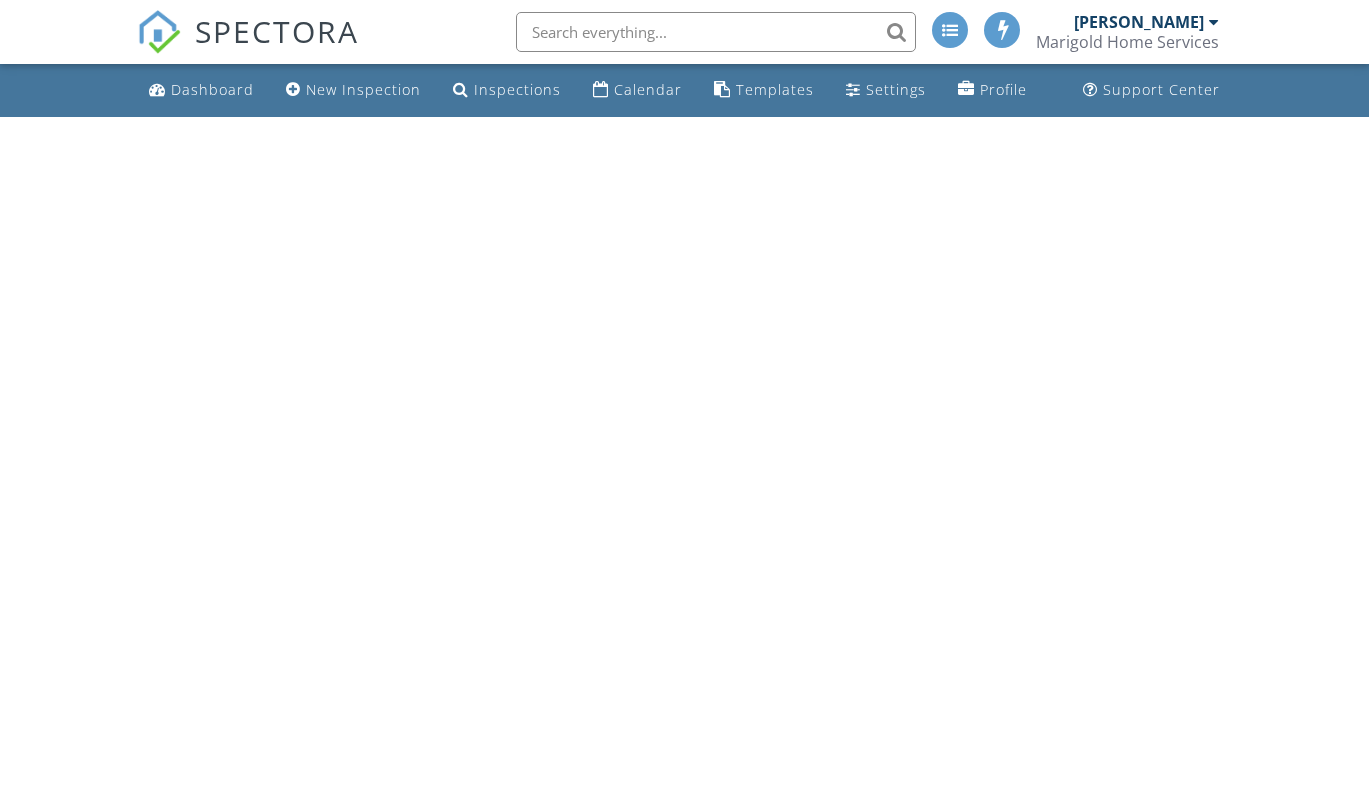 scroll, scrollTop: 0, scrollLeft: 0, axis: both 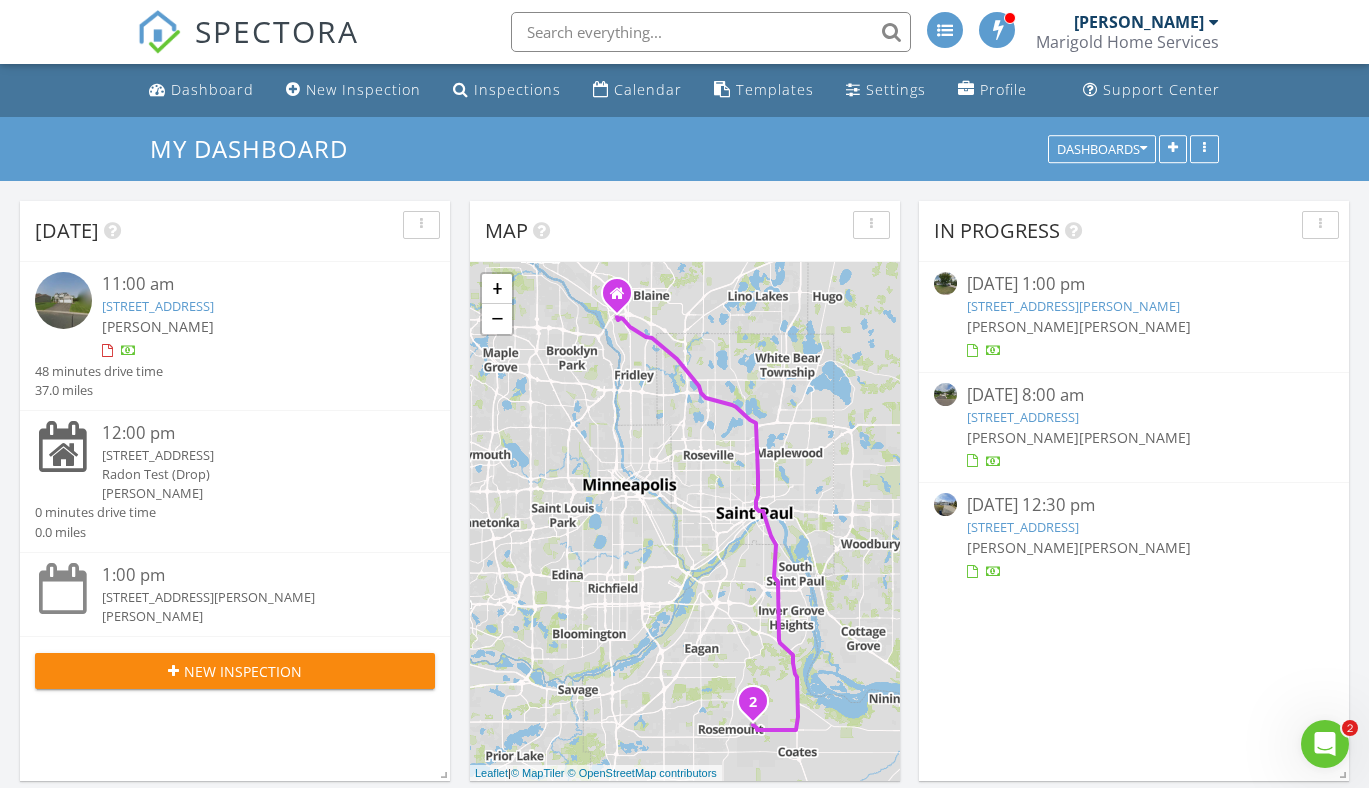 click on "[STREET_ADDRESS][PERSON_NAME]" at bounding box center (1073, 306) 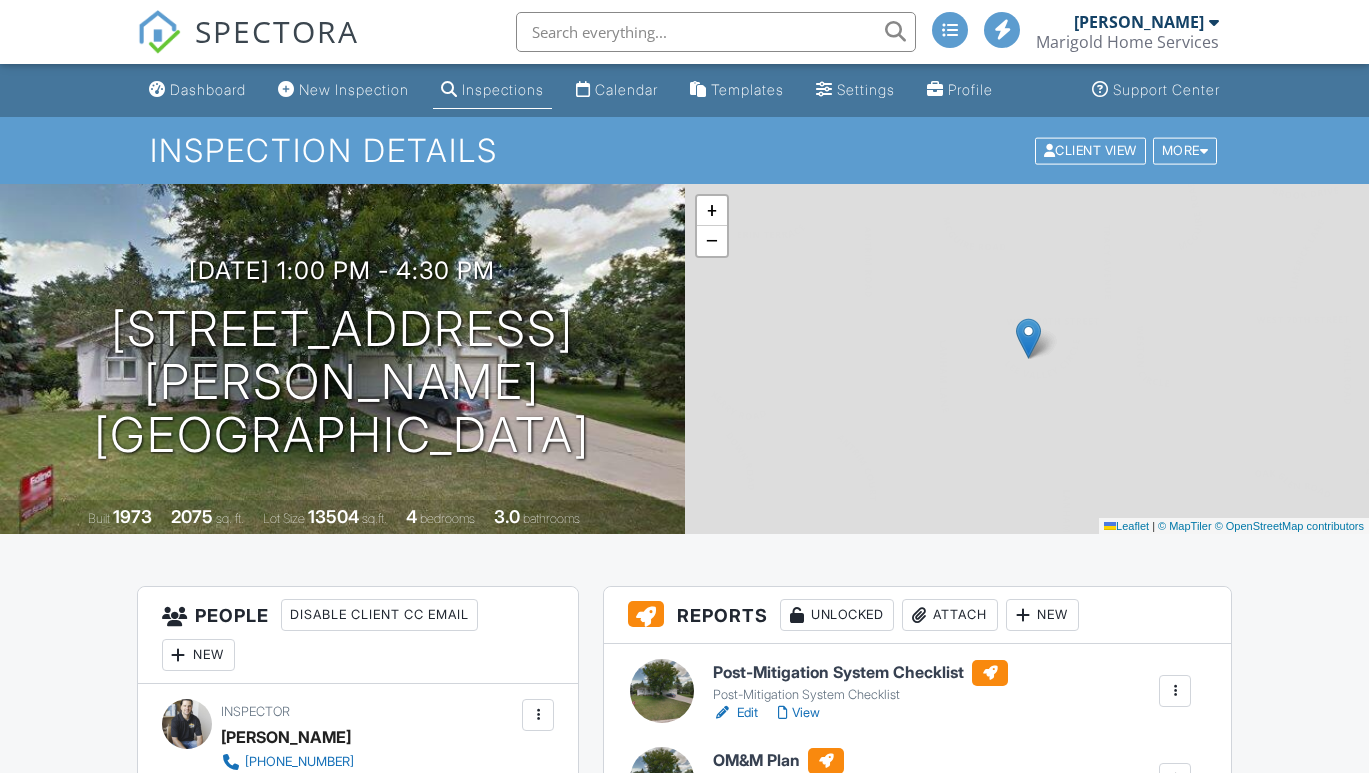 scroll, scrollTop: 0, scrollLeft: 0, axis: both 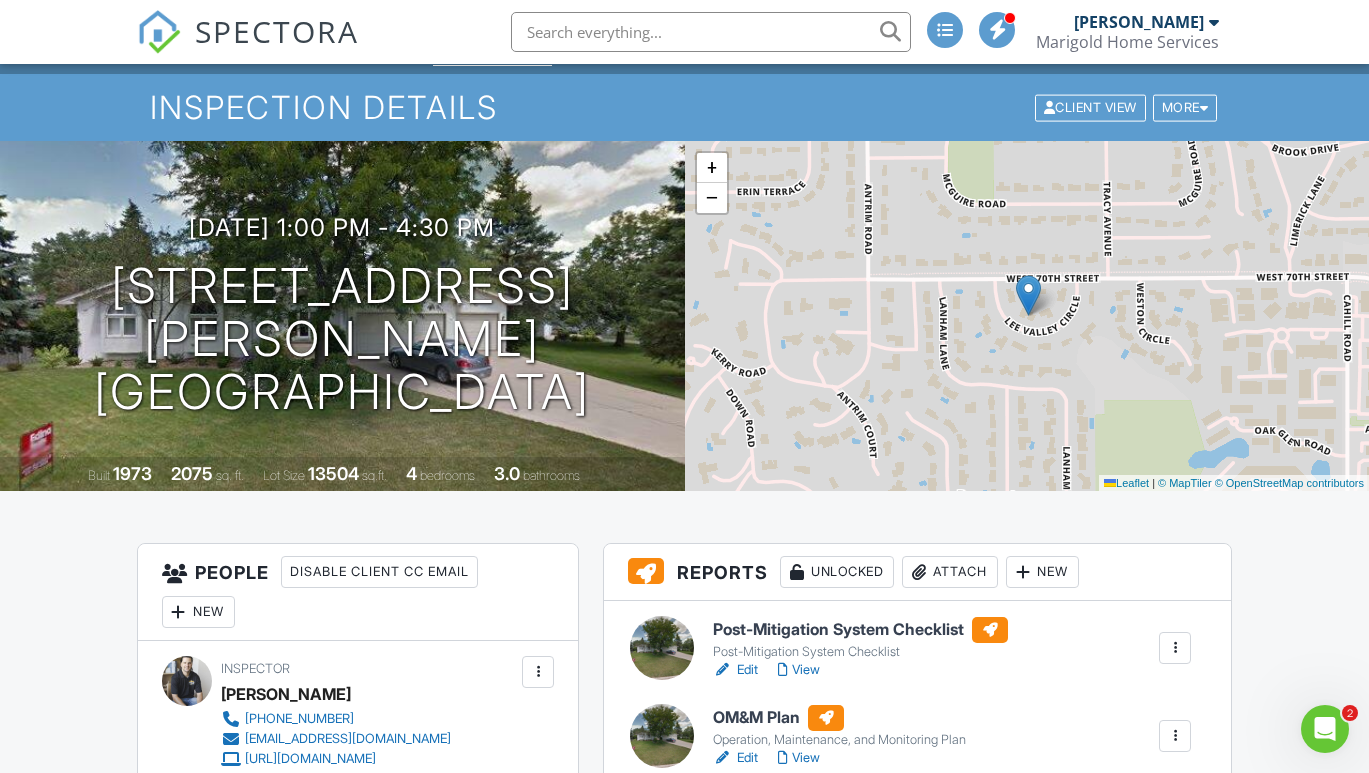 click on "Edit" at bounding box center (735, 670) 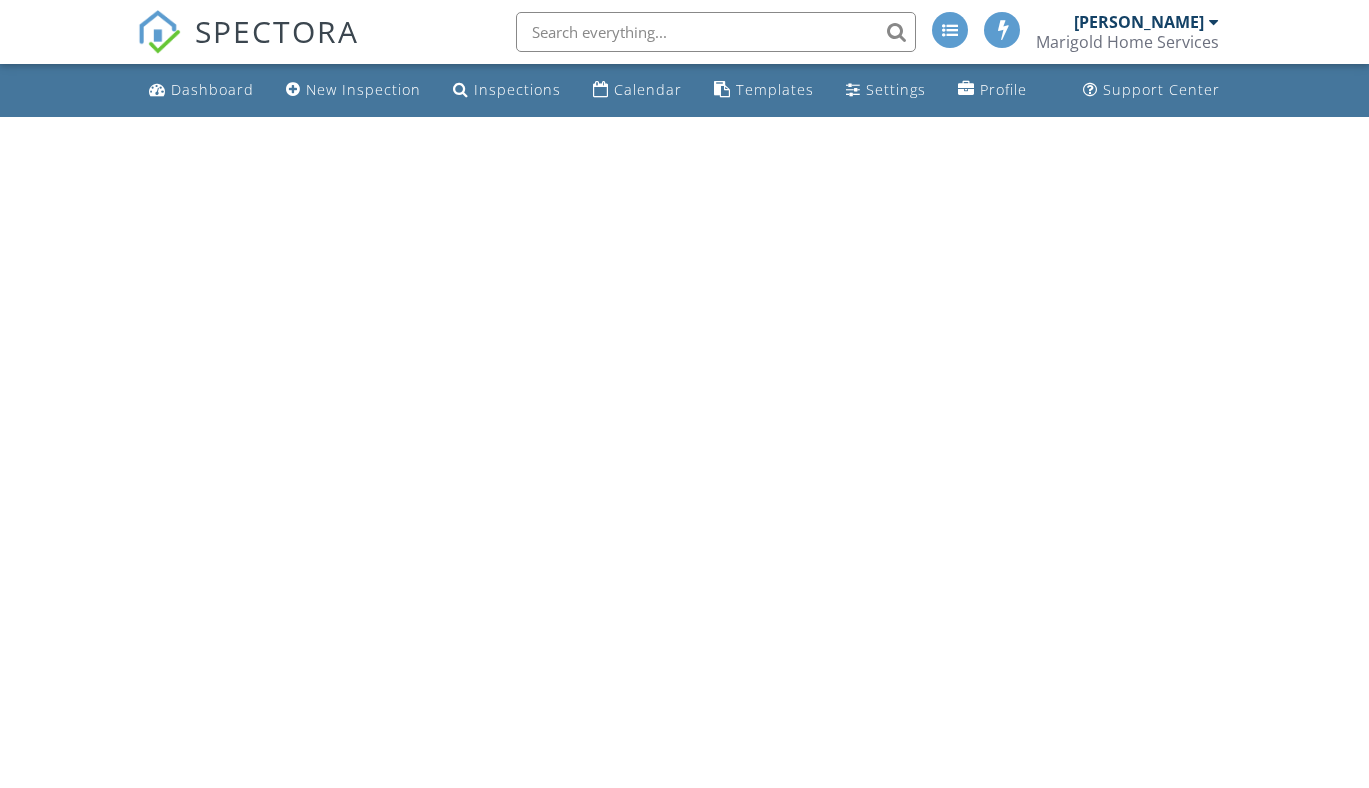scroll, scrollTop: 0, scrollLeft: 0, axis: both 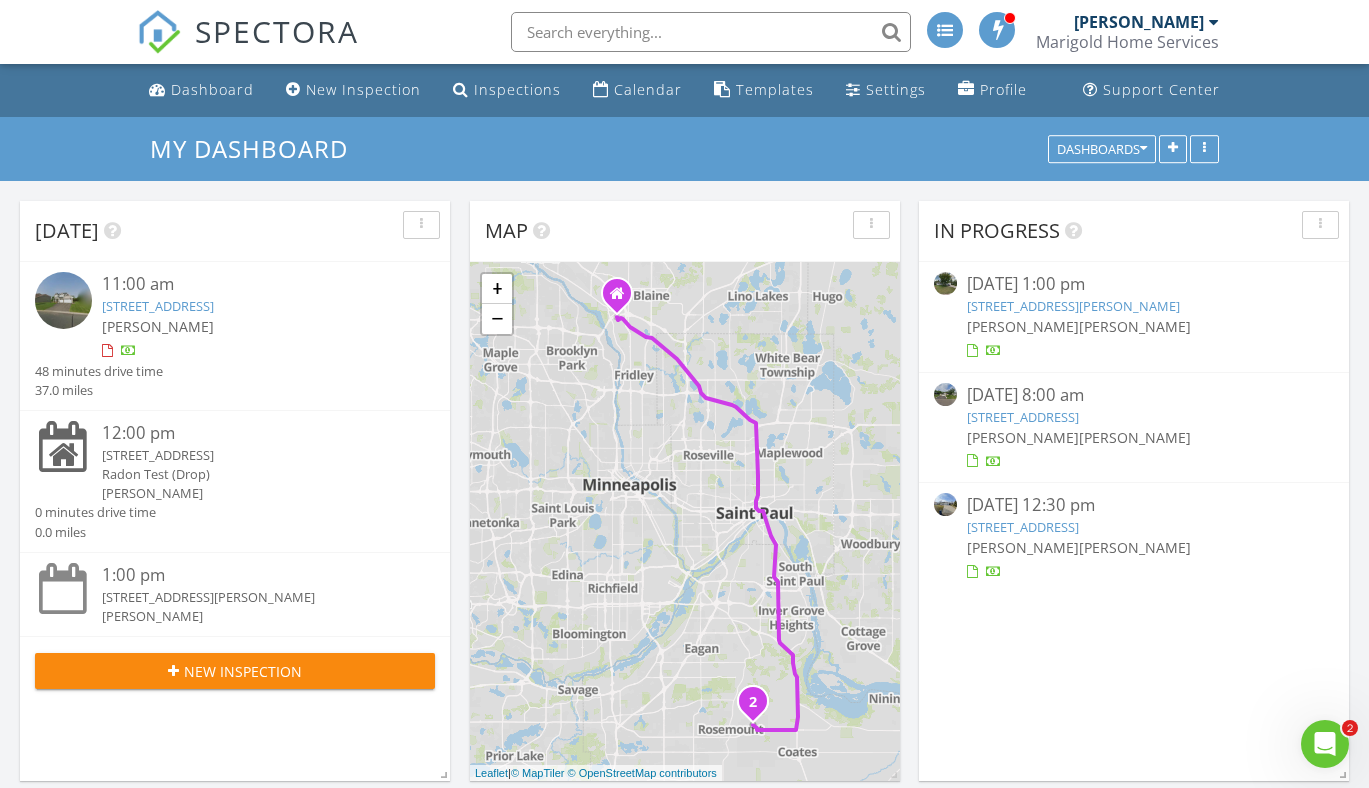 click on "[STREET_ADDRESS][PERSON_NAME]" at bounding box center (1073, 306) 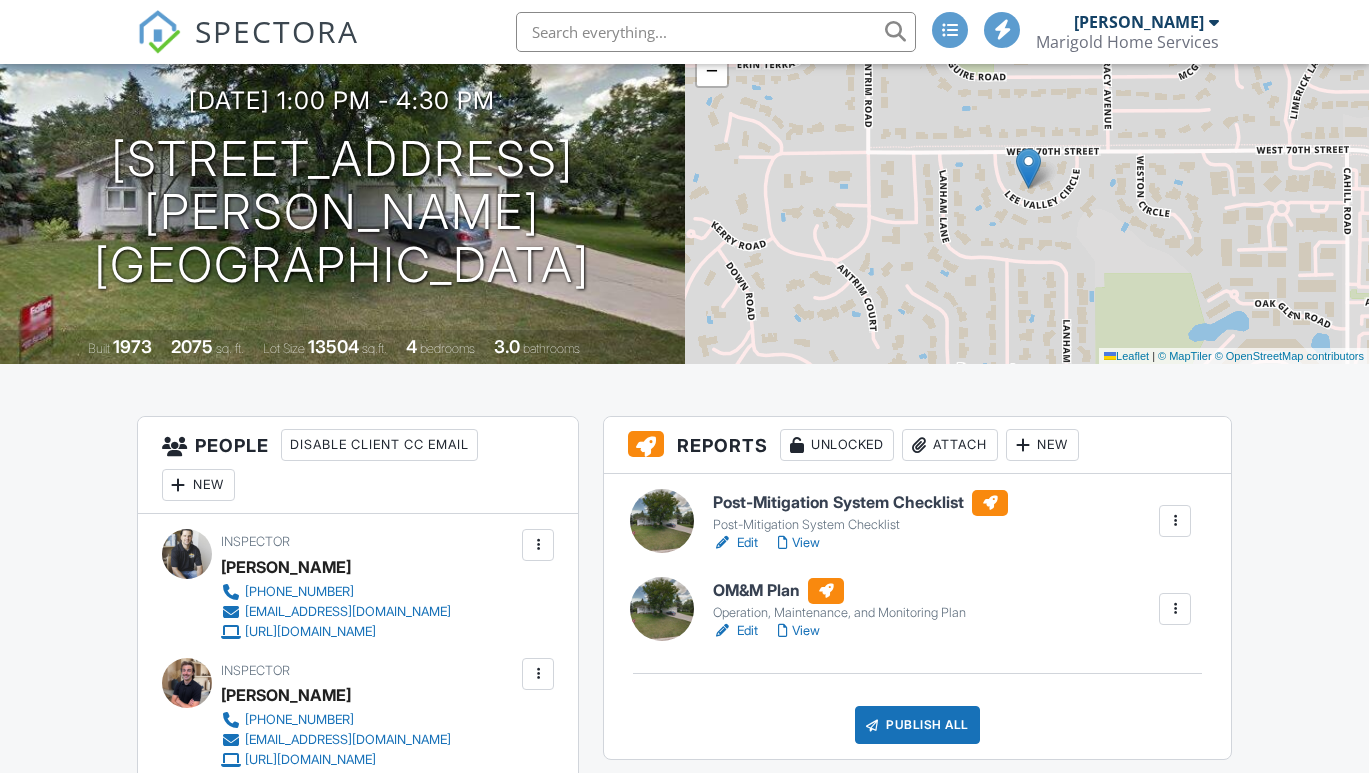 scroll, scrollTop: 174, scrollLeft: 0, axis: vertical 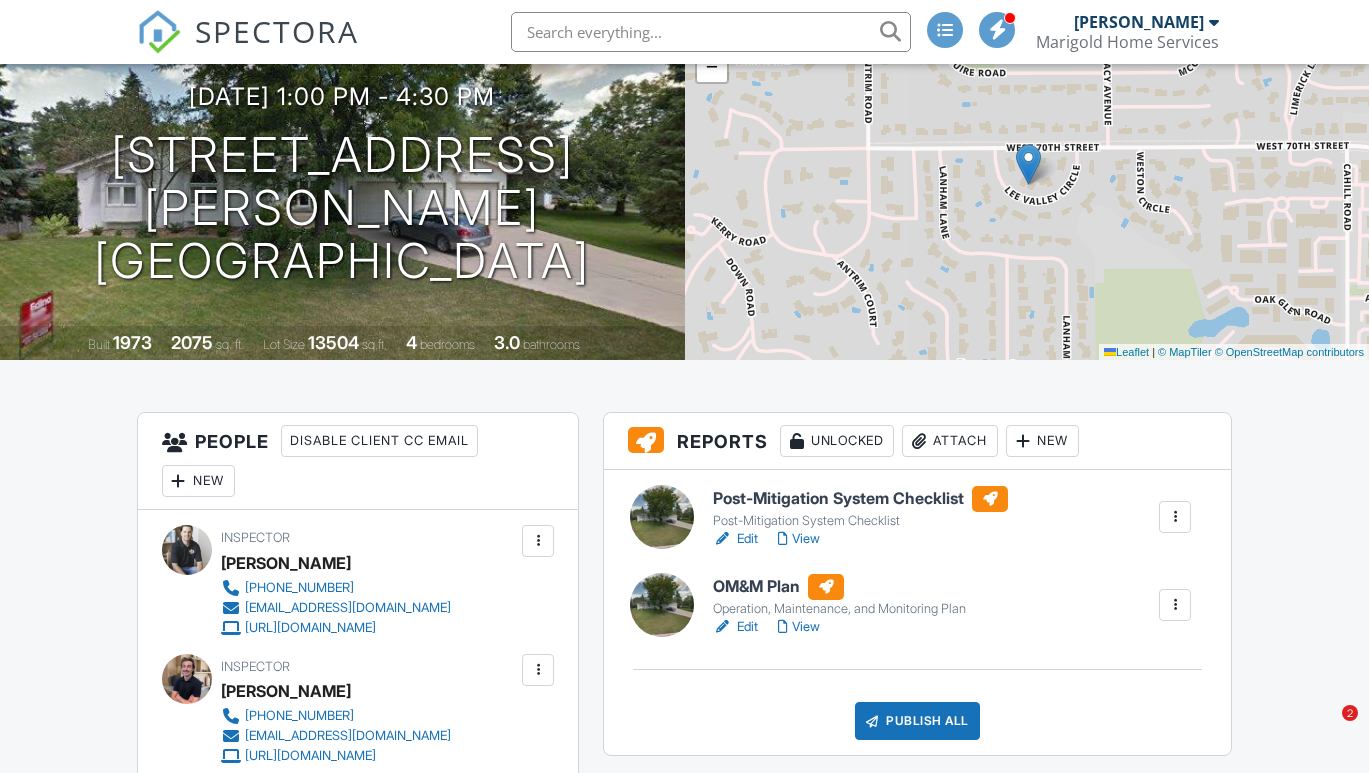 click on "View" at bounding box center [799, 627] 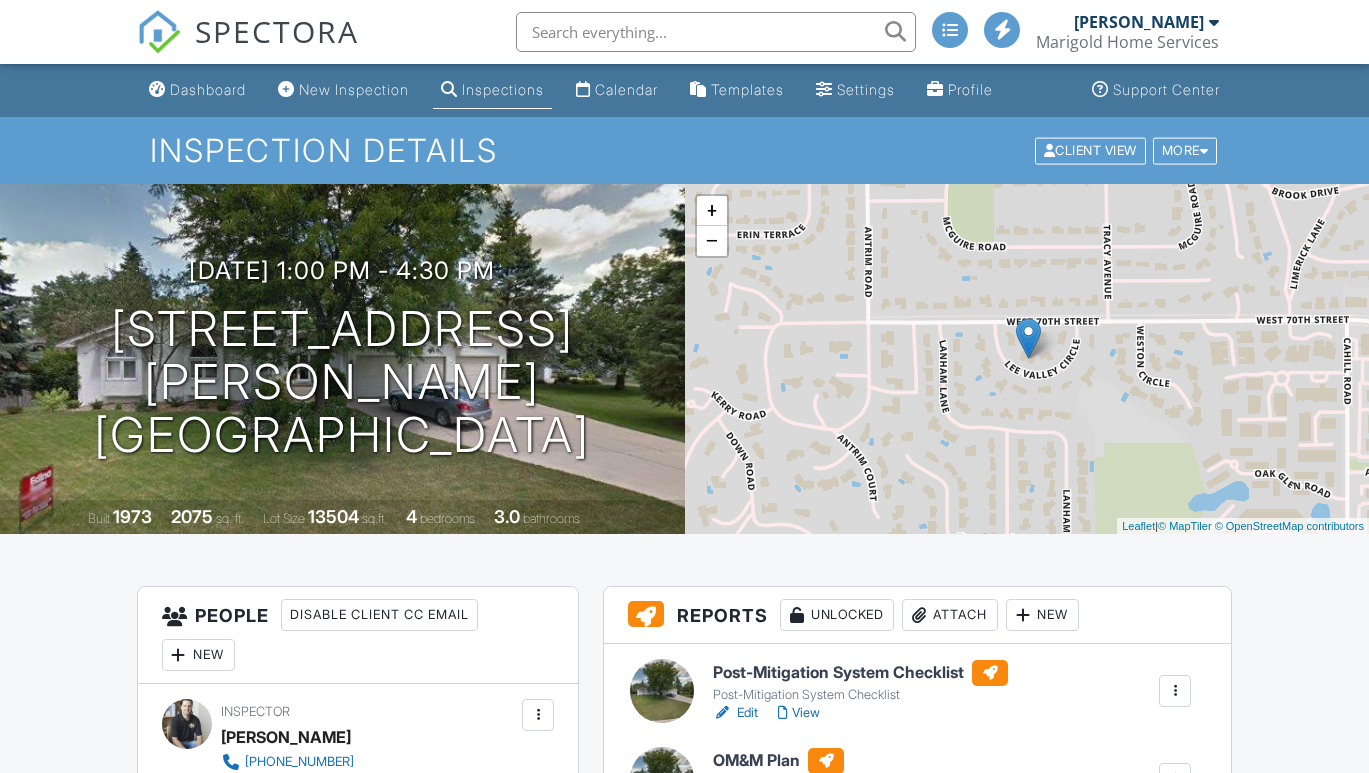scroll, scrollTop: 174, scrollLeft: 0, axis: vertical 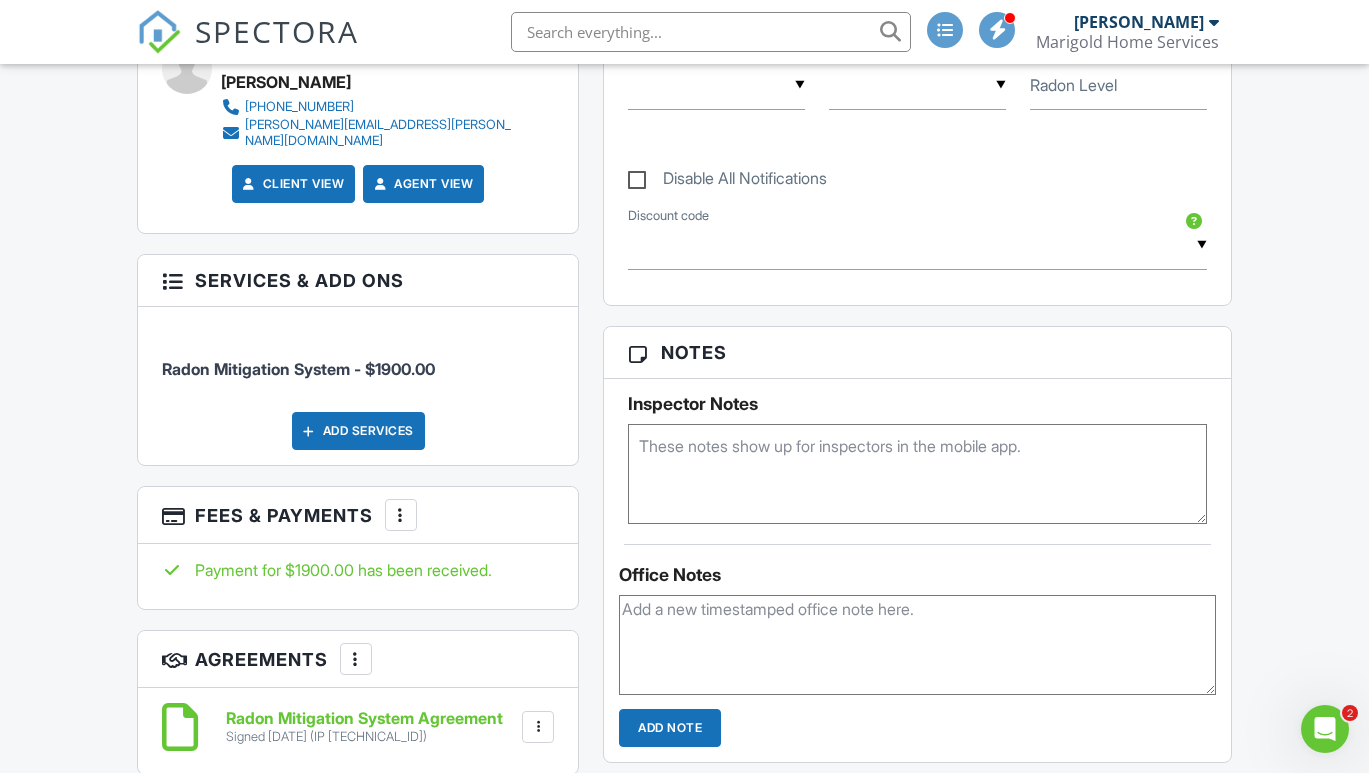 click at bounding box center [917, 645] 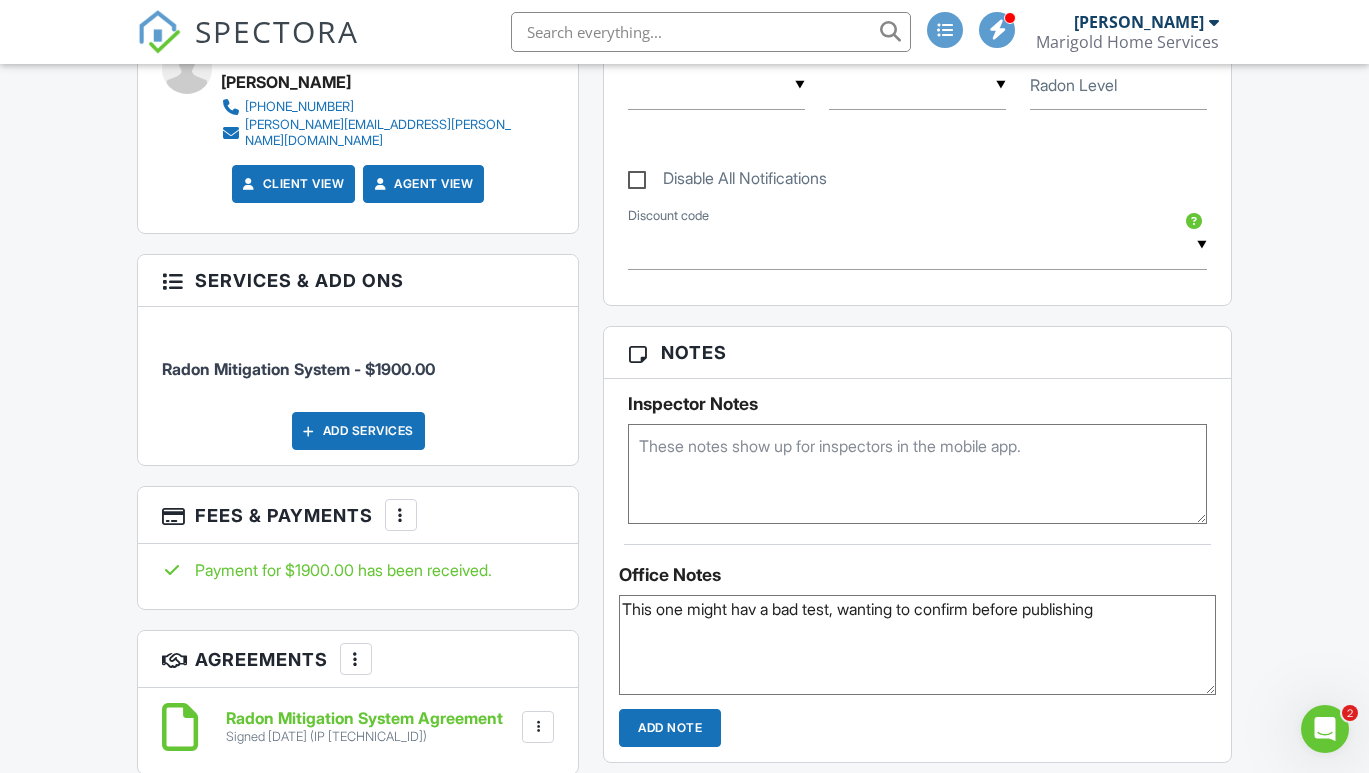 type on "This one might hav a bad test, wanting to confirm before publishing" 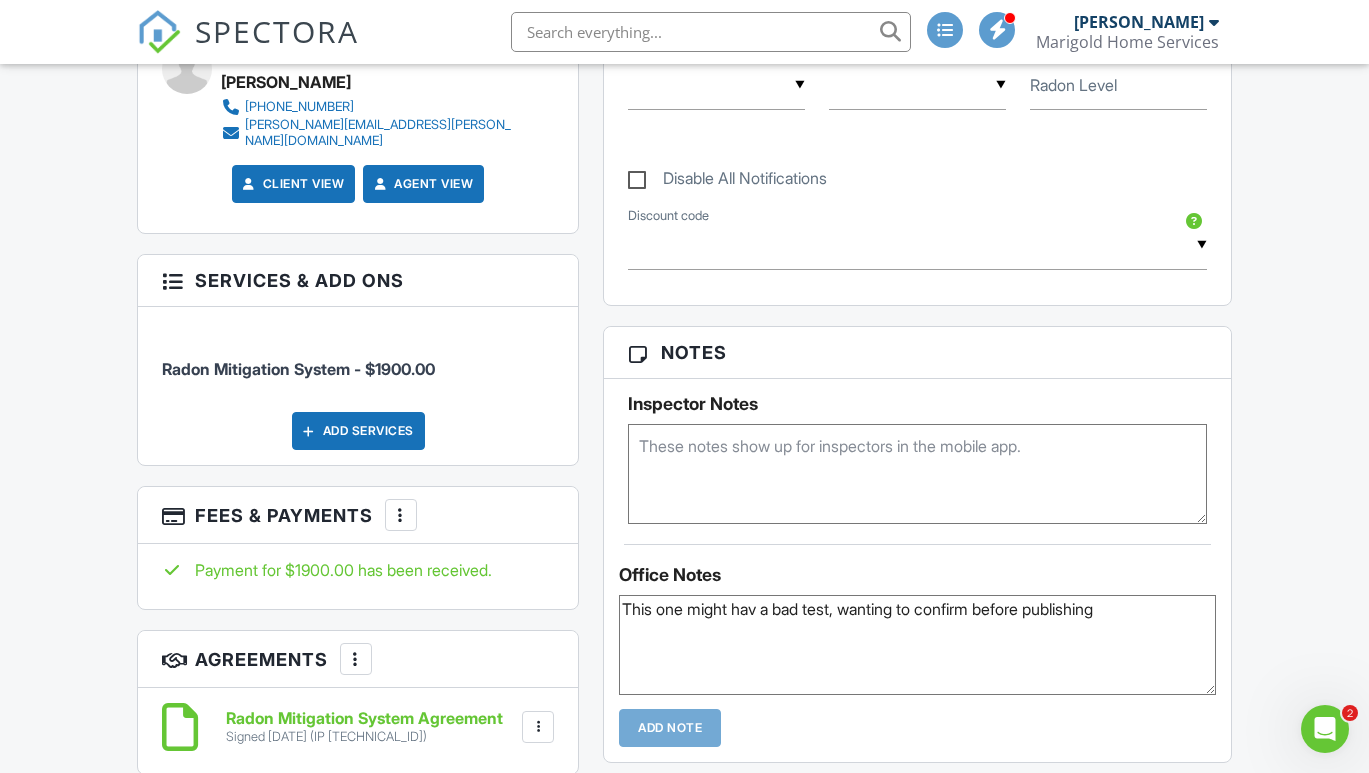 type 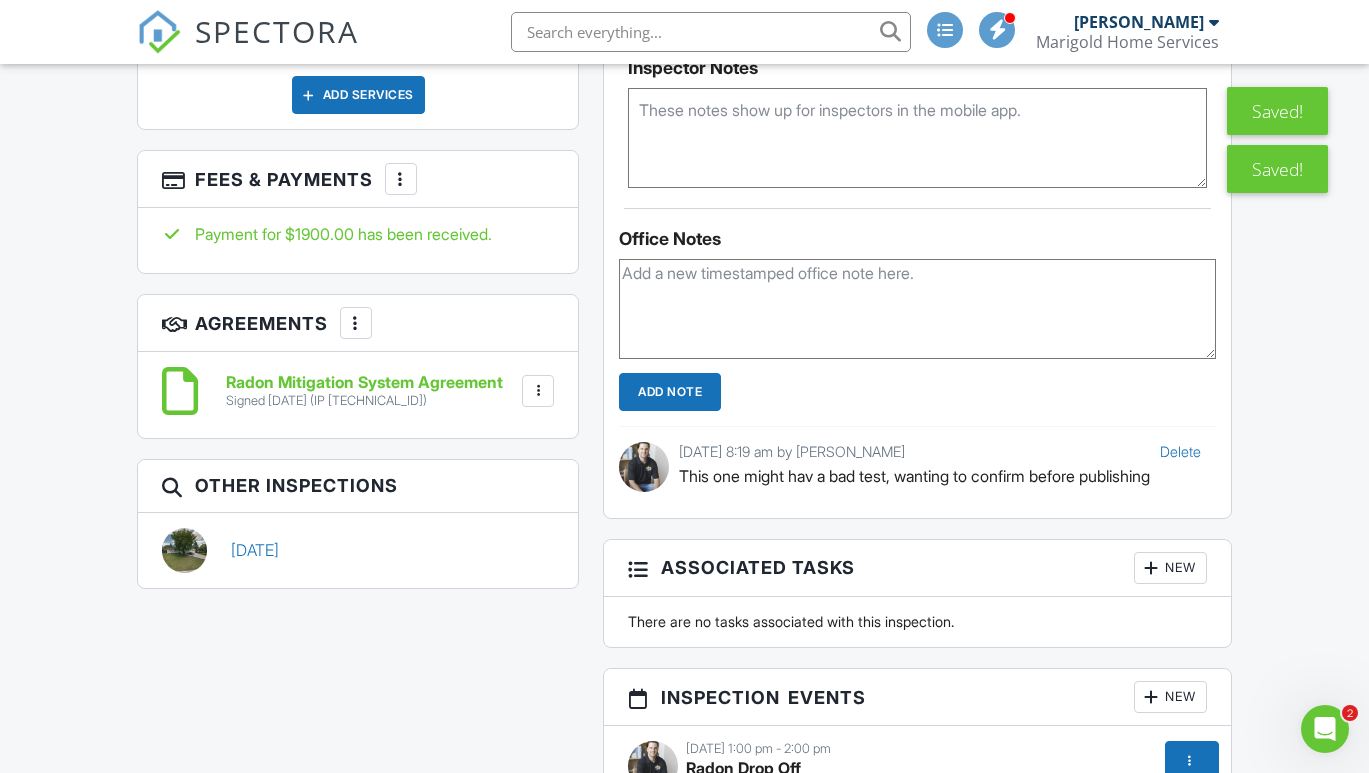 scroll, scrollTop: 0, scrollLeft: 0, axis: both 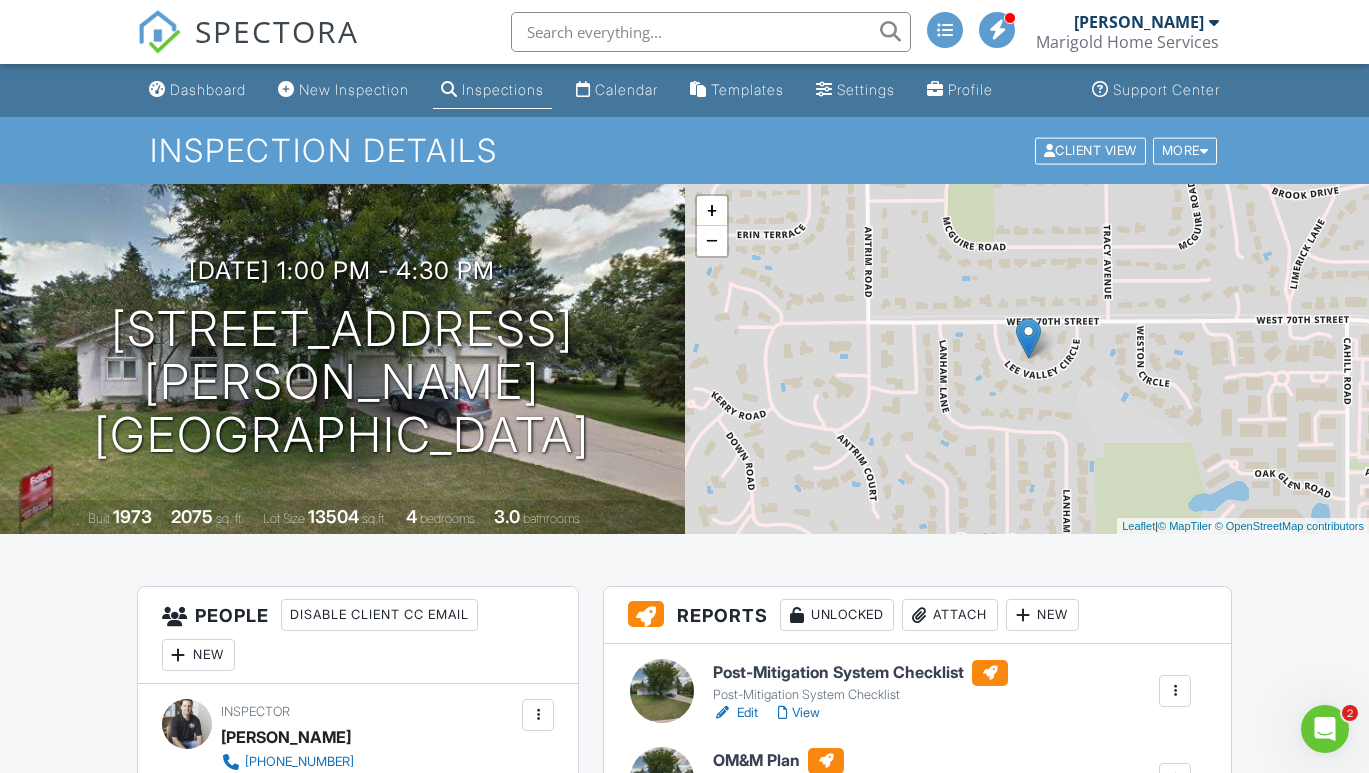 click on "SPECTORA" at bounding box center [277, 31] 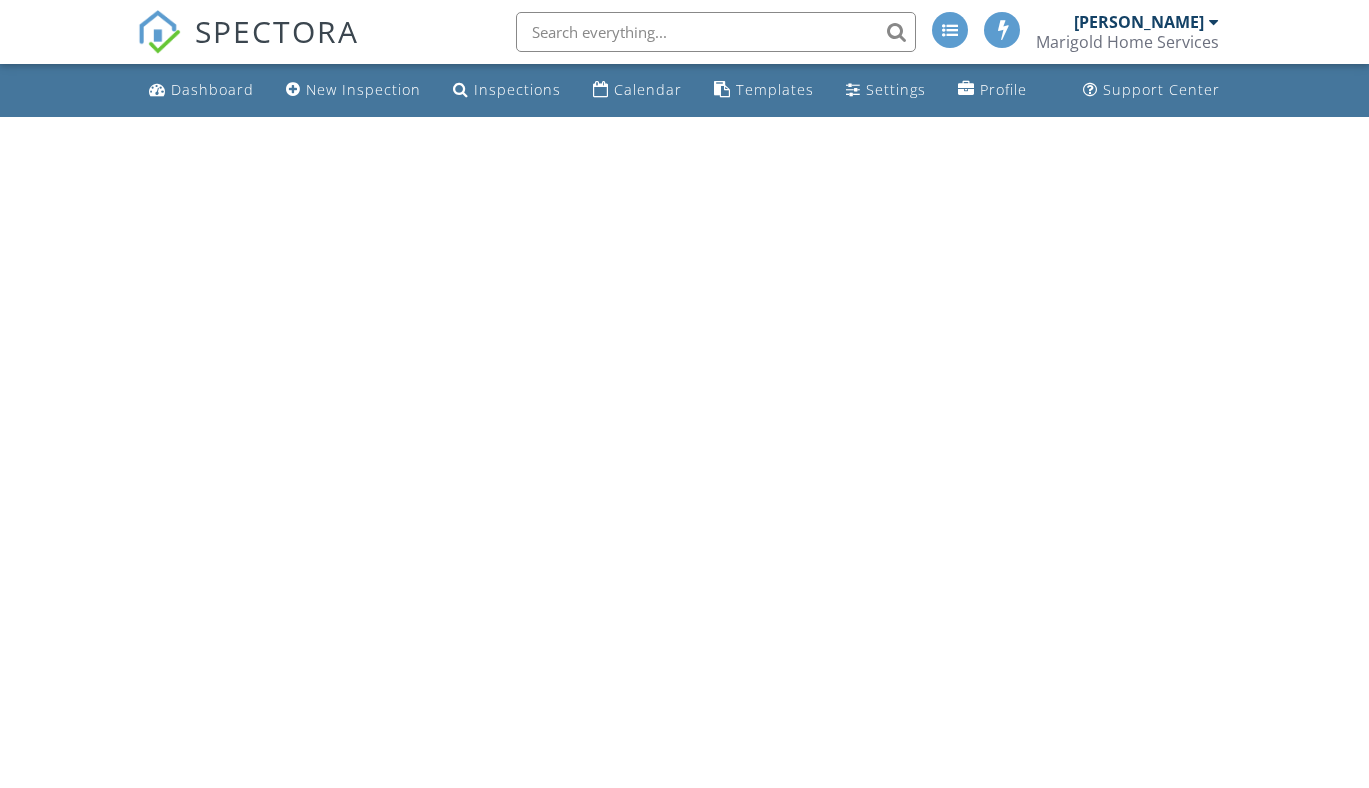 scroll, scrollTop: 0, scrollLeft: 0, axis: both 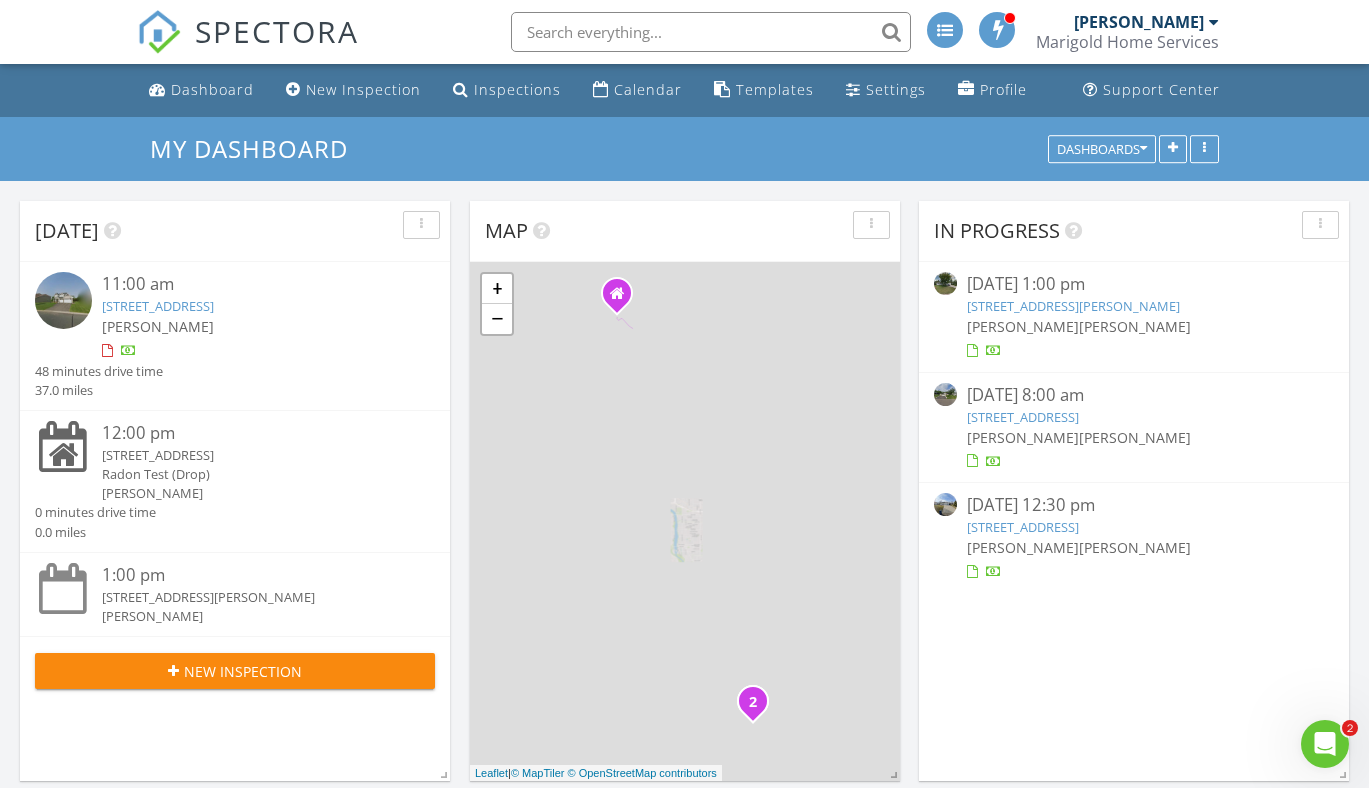 click on "[STREET_ADDRESS]" at bounding box center (1023, 417) 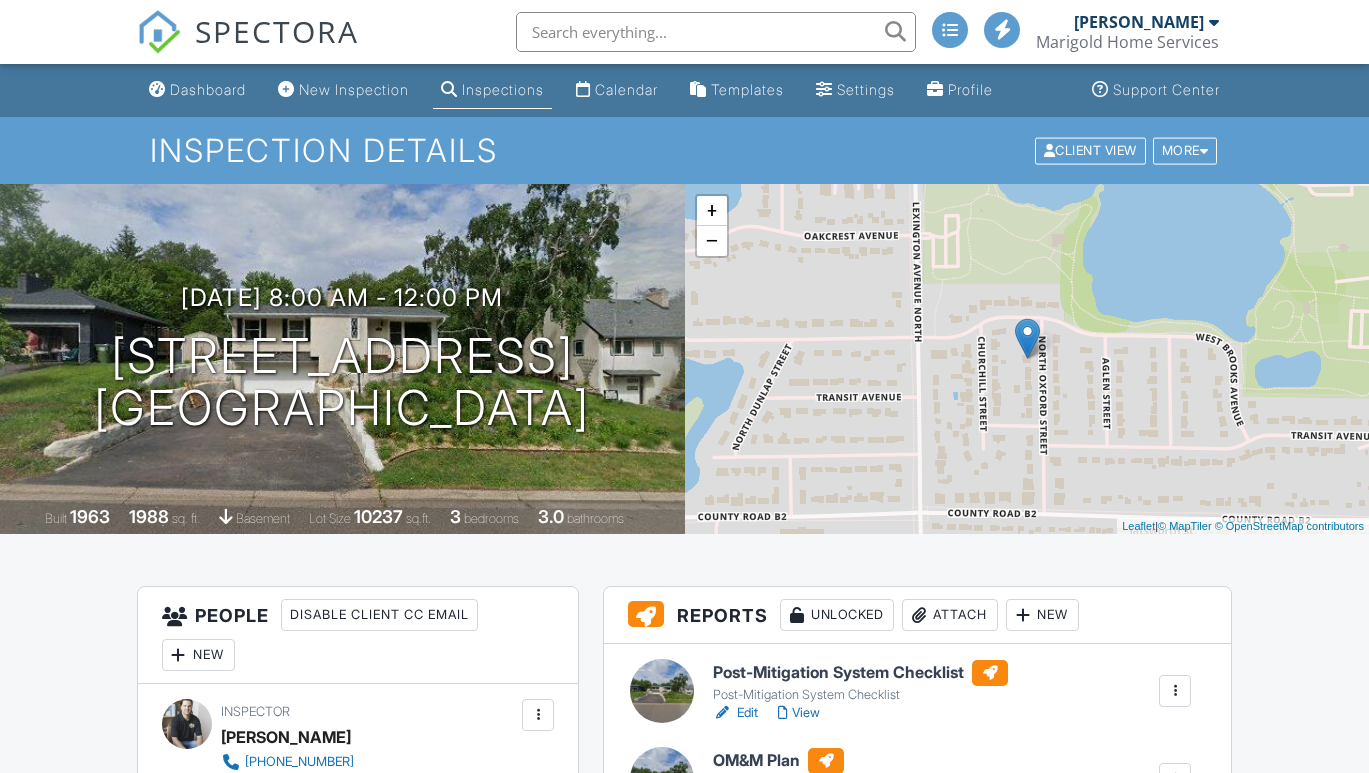scroll, scrollTop: 0, scrollLeft: 0, axis: both 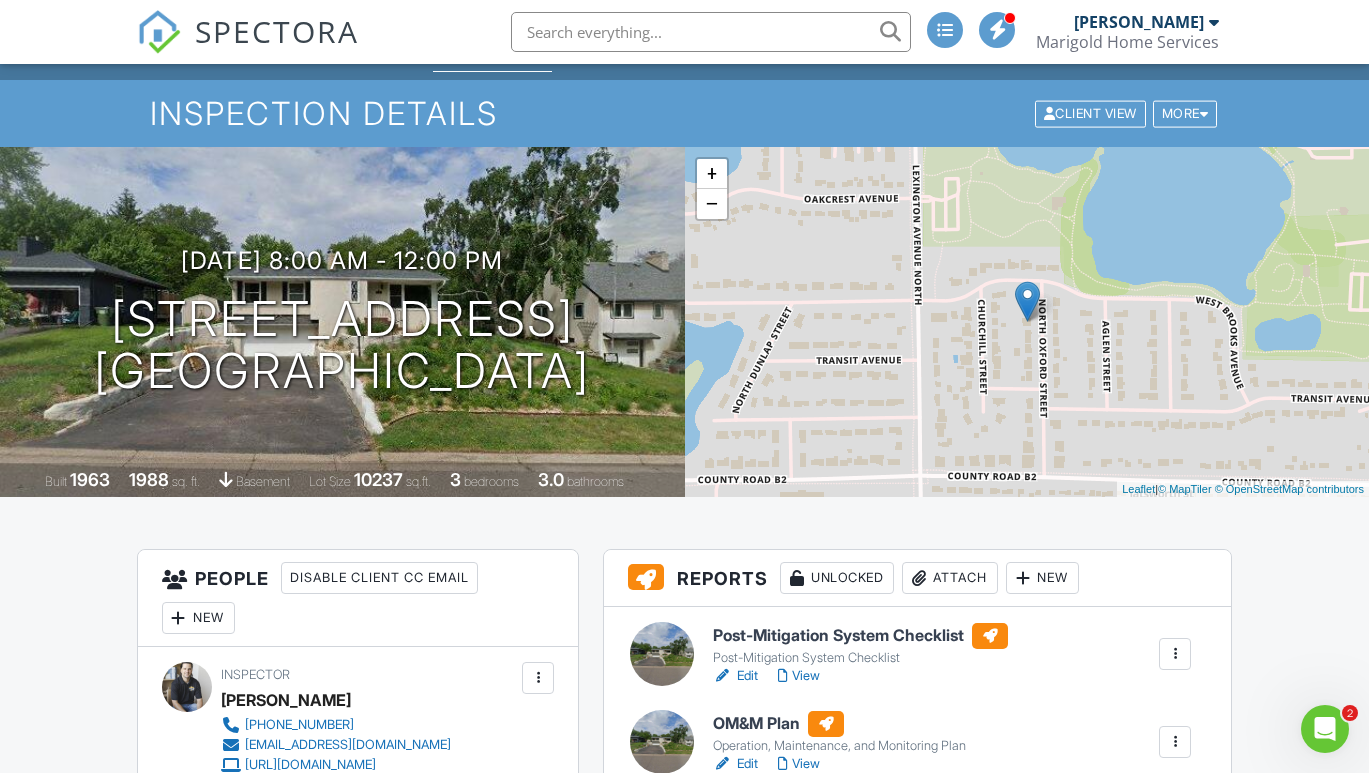 click on "Edit" at bounding box center (735, 676) 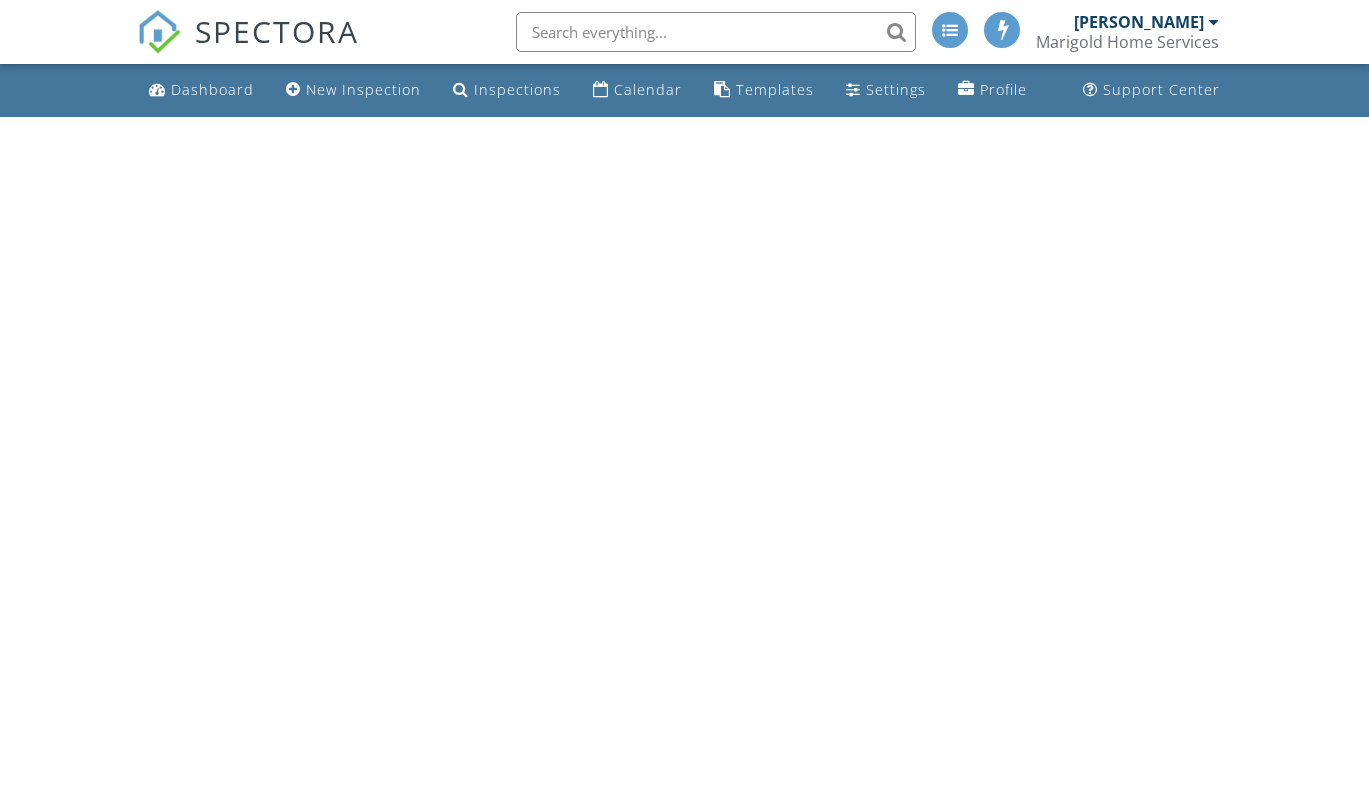 scroll, scrollTop: 0, scrollLeft: 0, axis: both 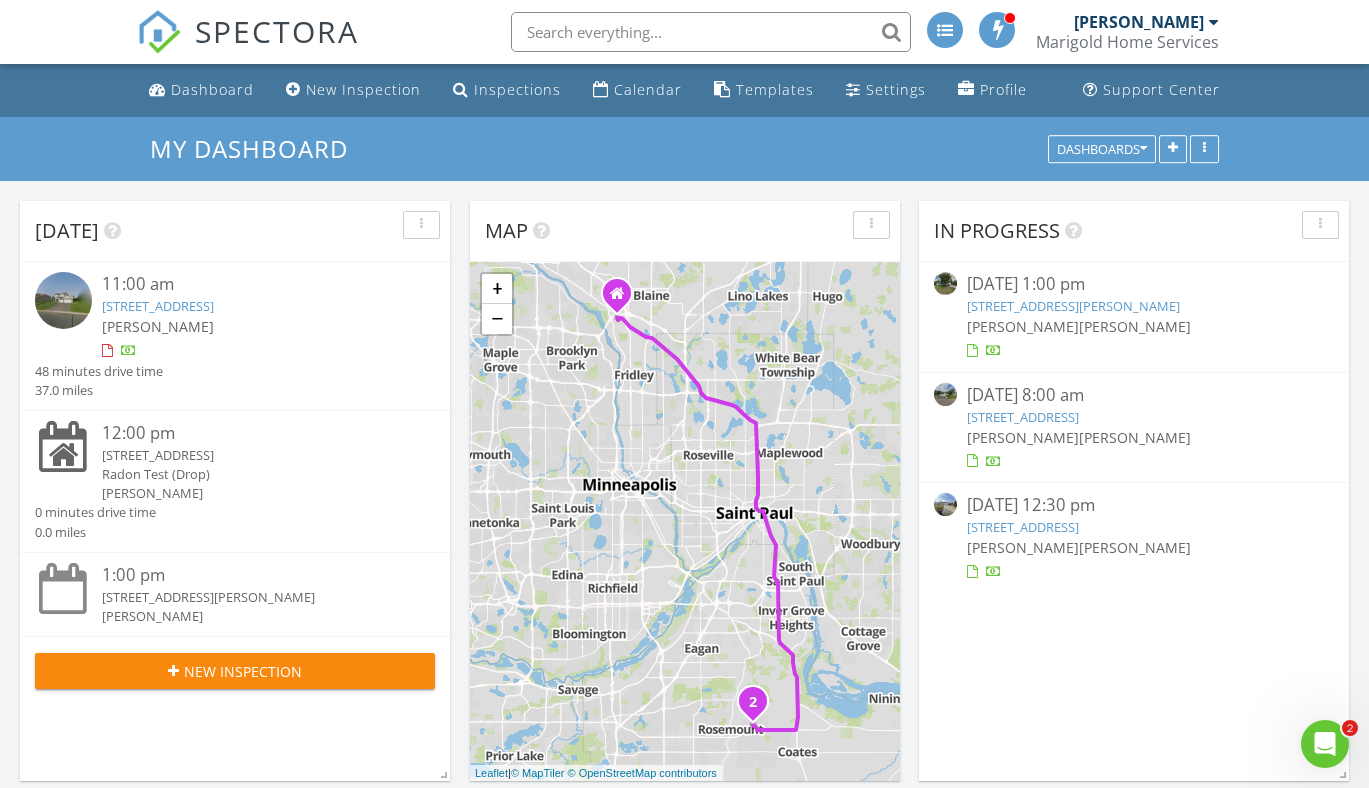 click on "[STREET_ADDRESS]" at bounding box center [1023, 417] 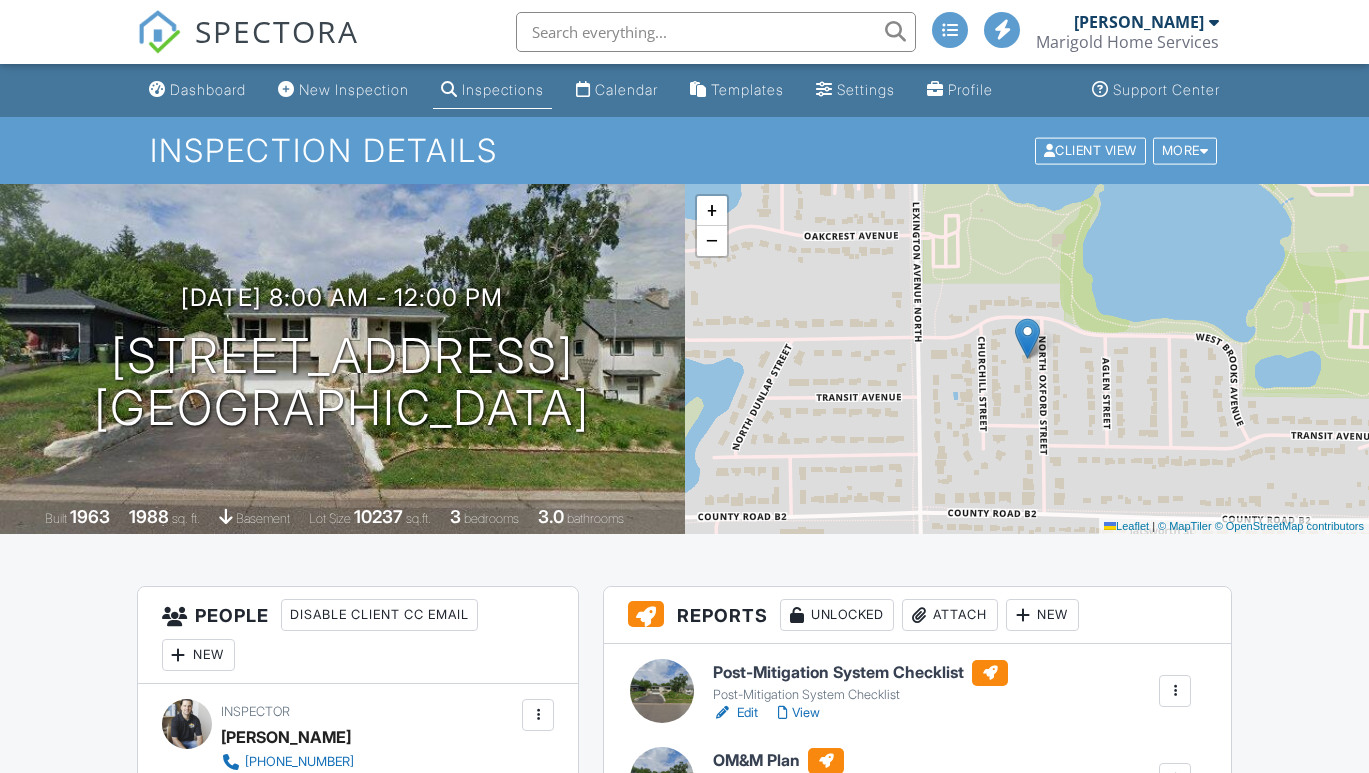 scroll, scrollTop: 383, scrollLeft: 0, axis: vertical 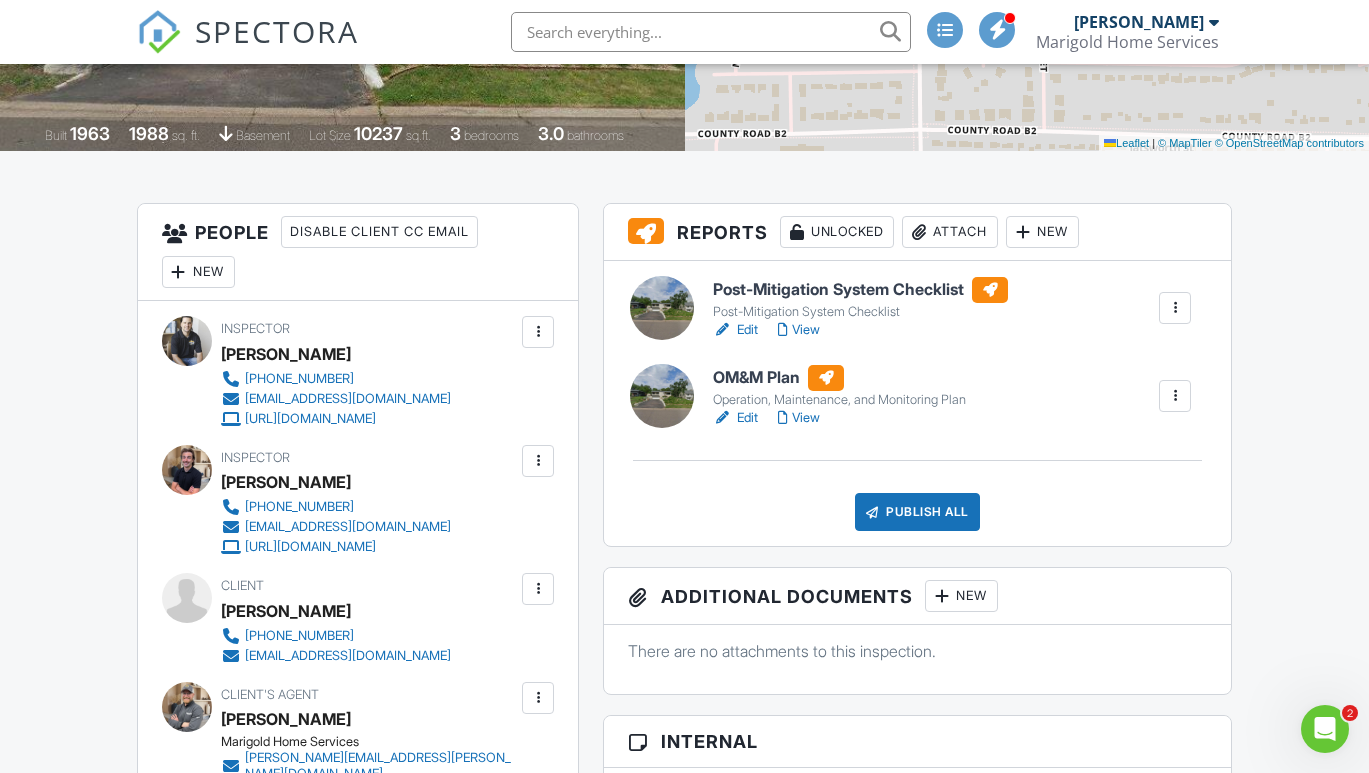 click on "View" at bounding box center (799, 418) 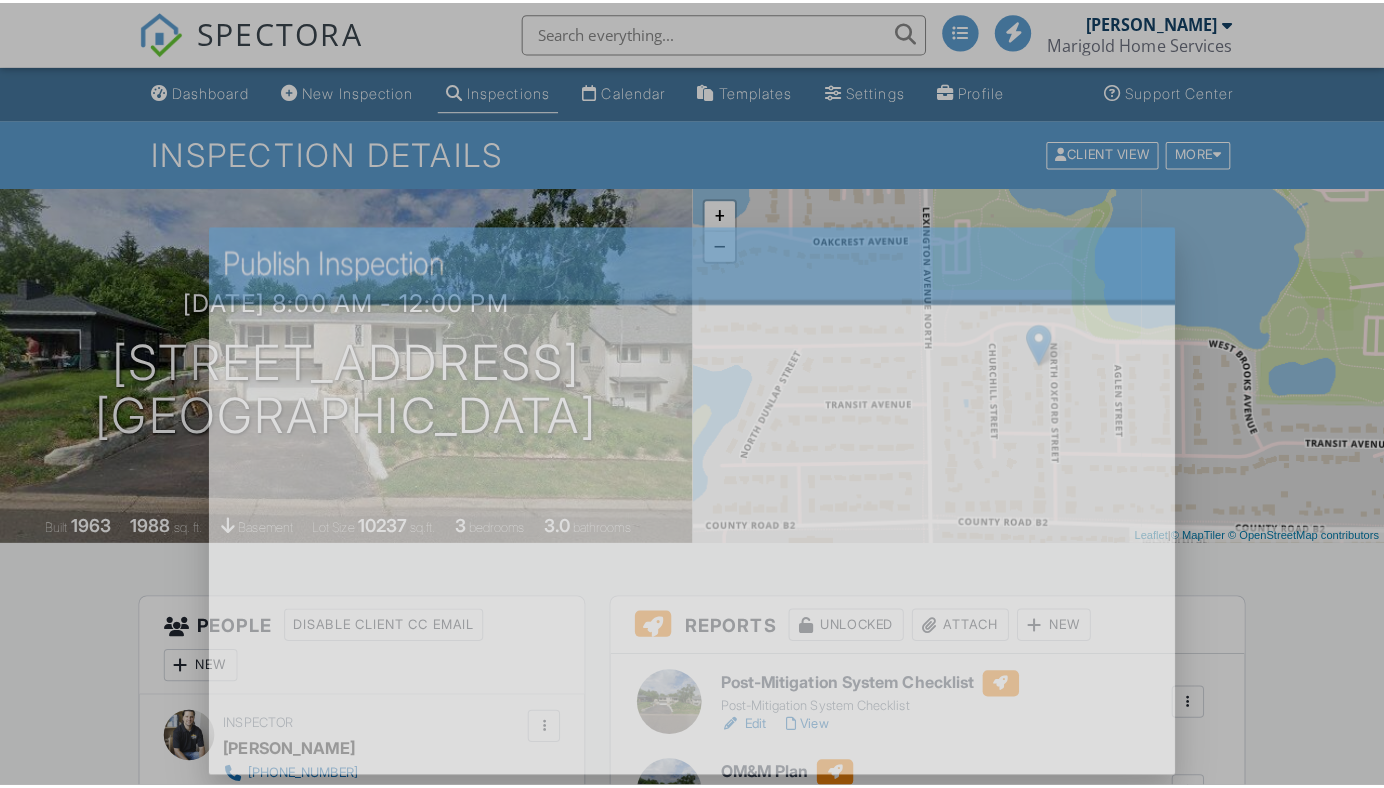 scroll, scrollTop: 385, scrollLeft: 0, axis: vertical 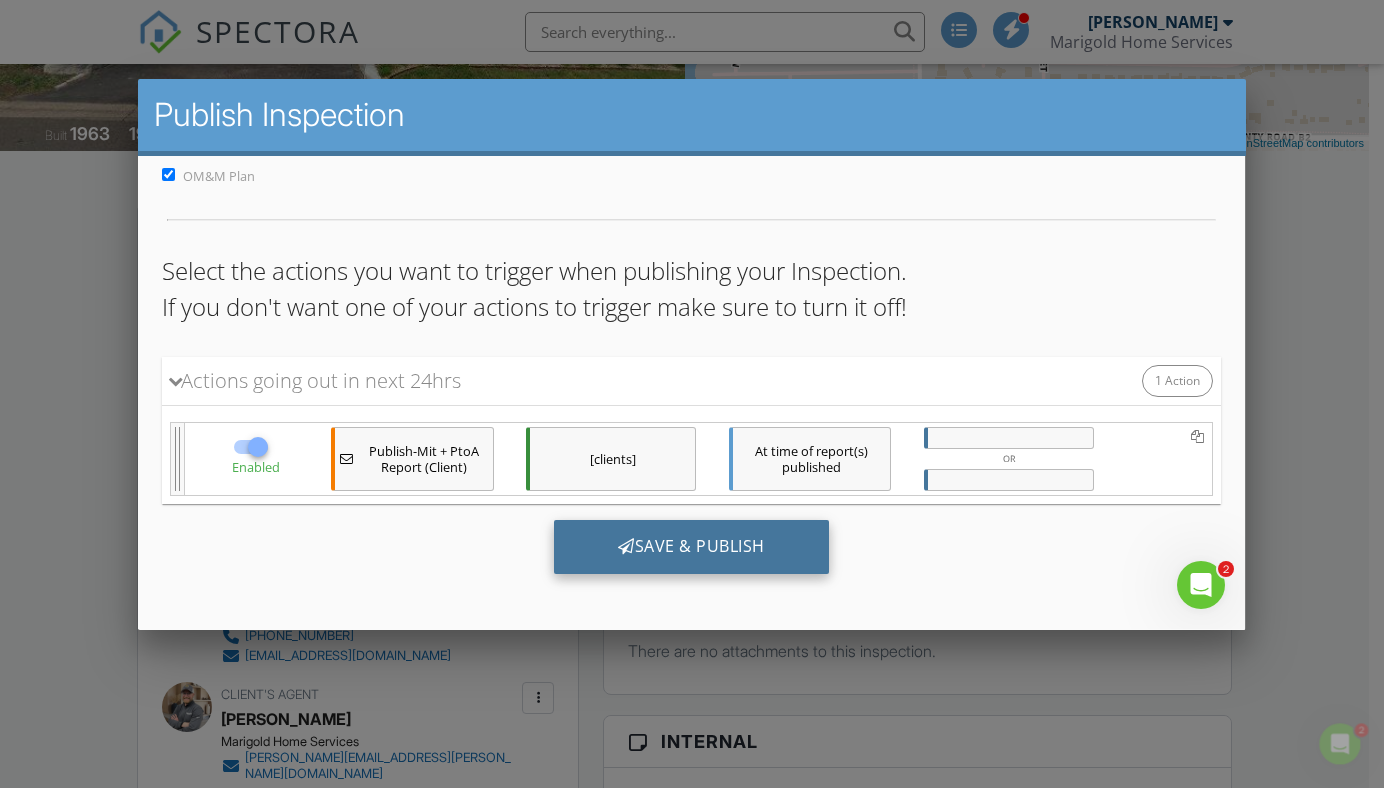click on "Save & Publish" at bounding box center (691, 546) 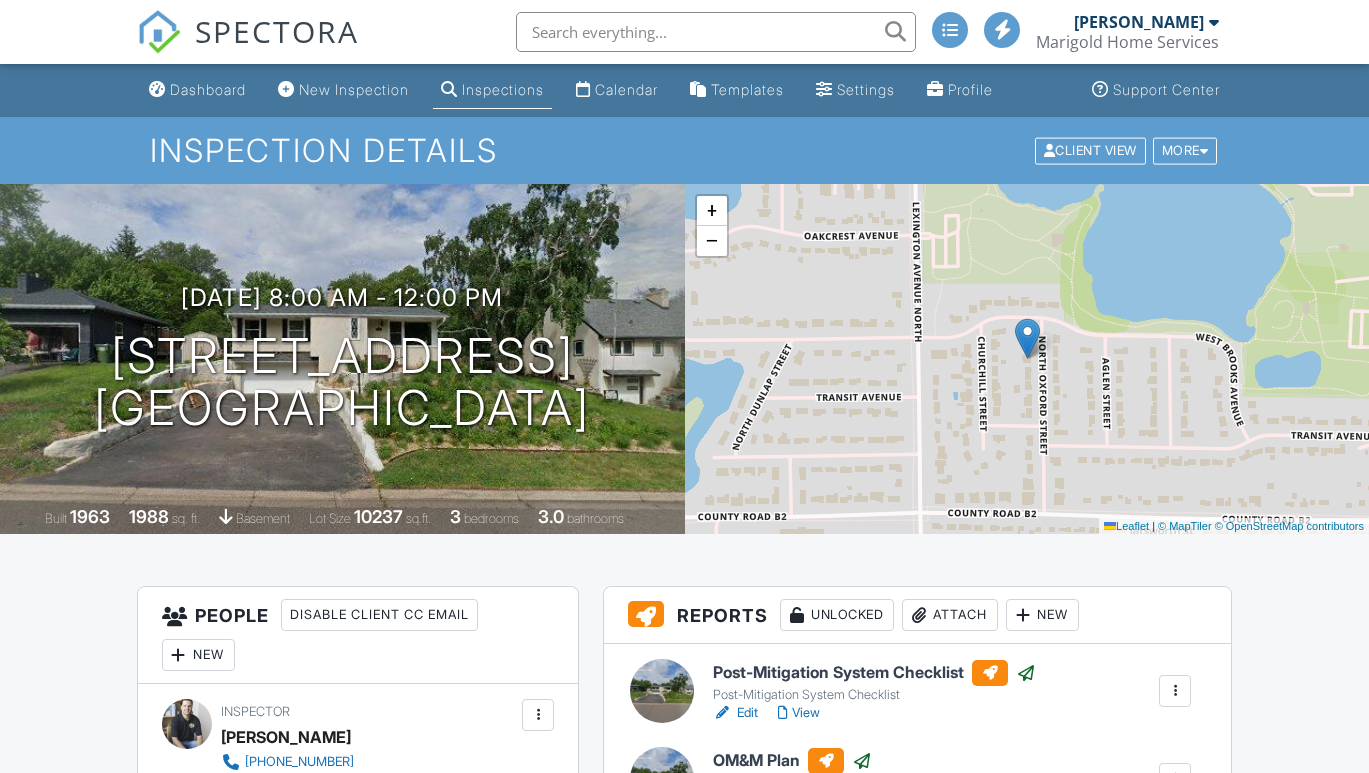 scroll, scrollTop: 0, scrollLeft: 0, axis: both 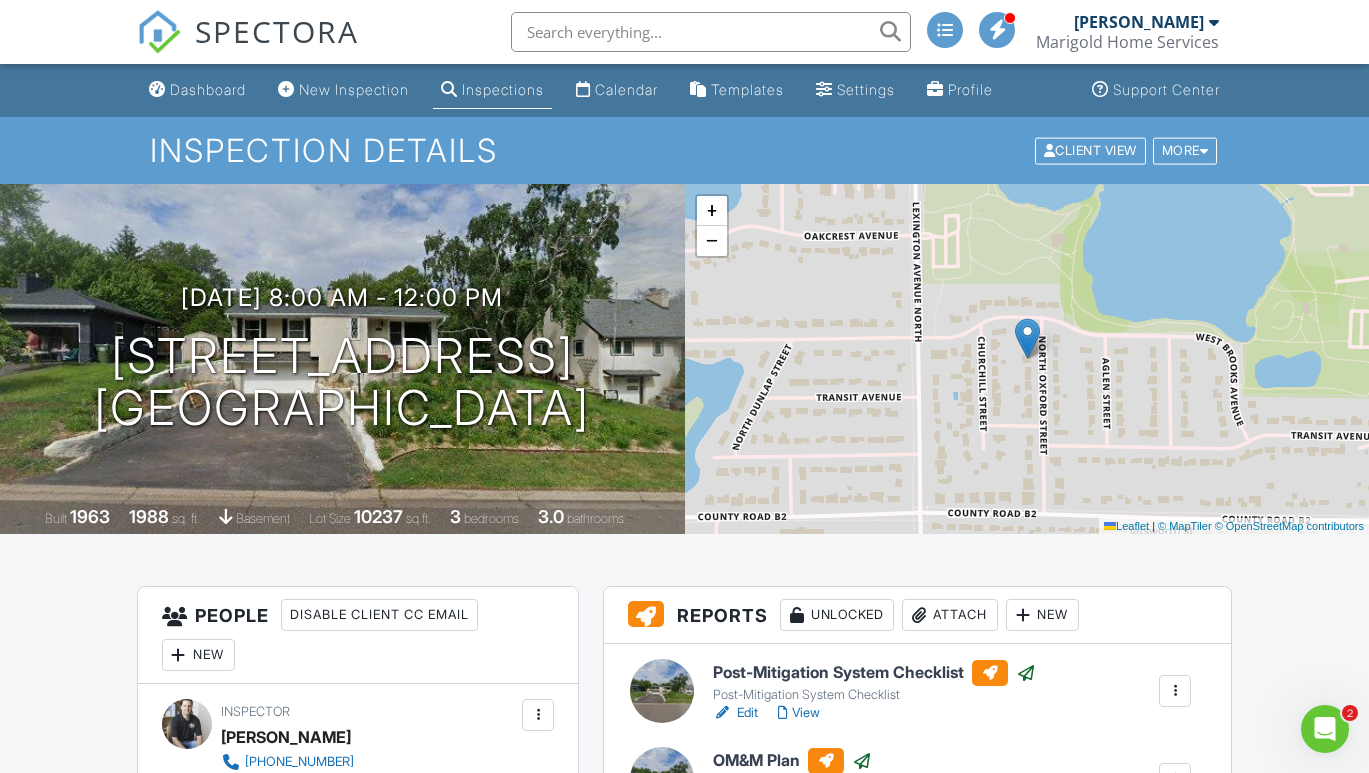 click on "SPECTORA" at bounding box center [277, 31] 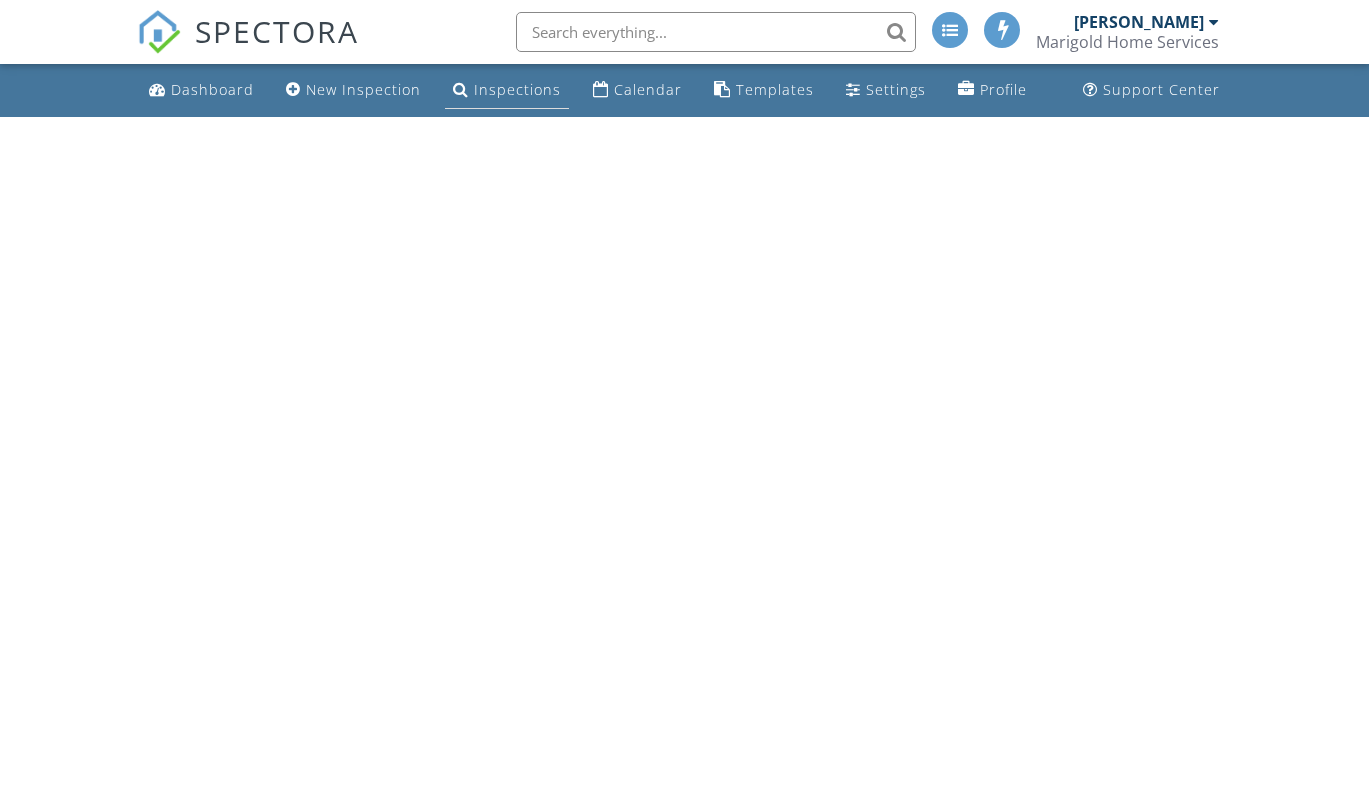 scroll, scrollTop: 0, scrollLeft: 0, axis: both 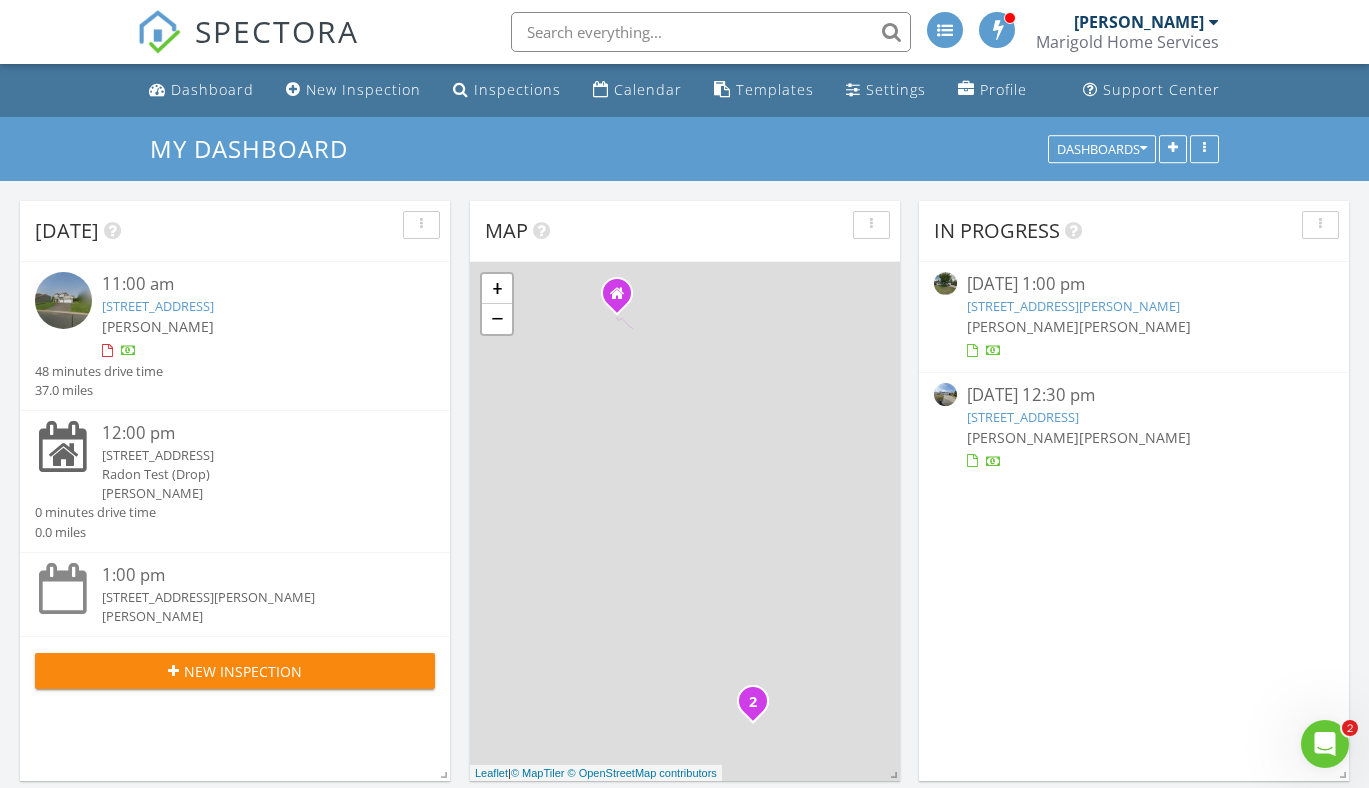 click on "SPECTORA
[PERSON_NAME]
Marigold Home Services
Role:
Inspector
Dashboard
New Inspection
Inspections
Calendar
Template Editor
Contacts
Tasks
Reporting
Equipment
Settings
What's New
Sign Out" at bounding box center [684, 32] 